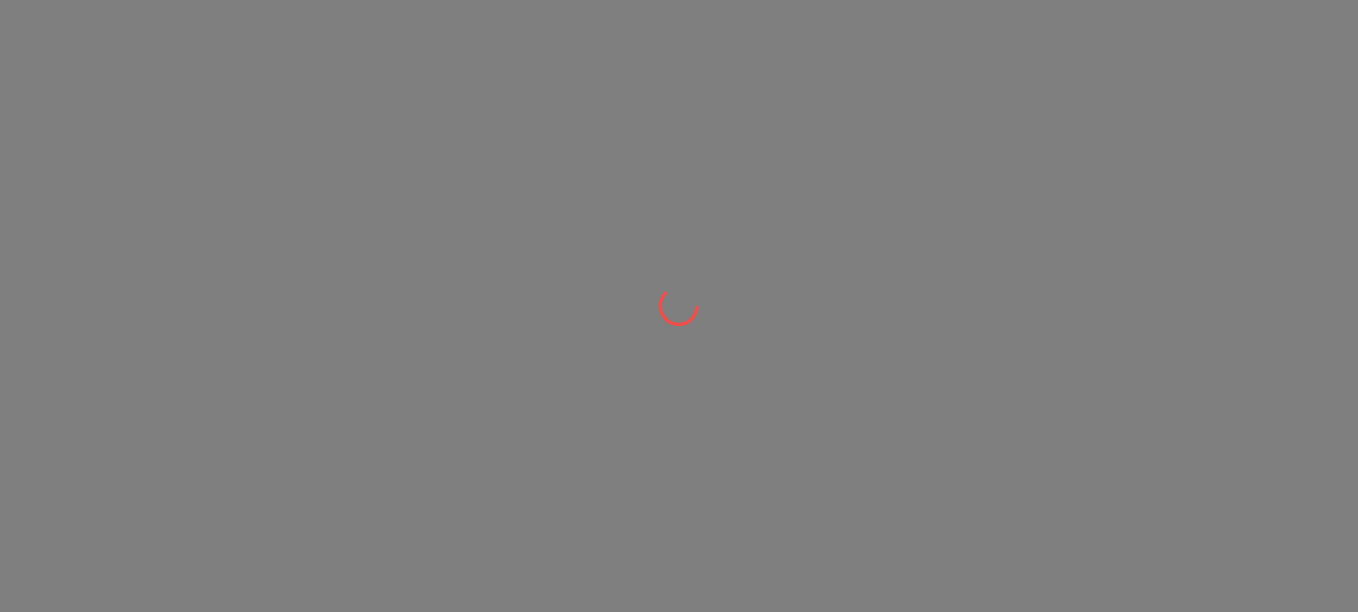 scroll, scrollTop: 0, scrollLeft: 0, axis: both 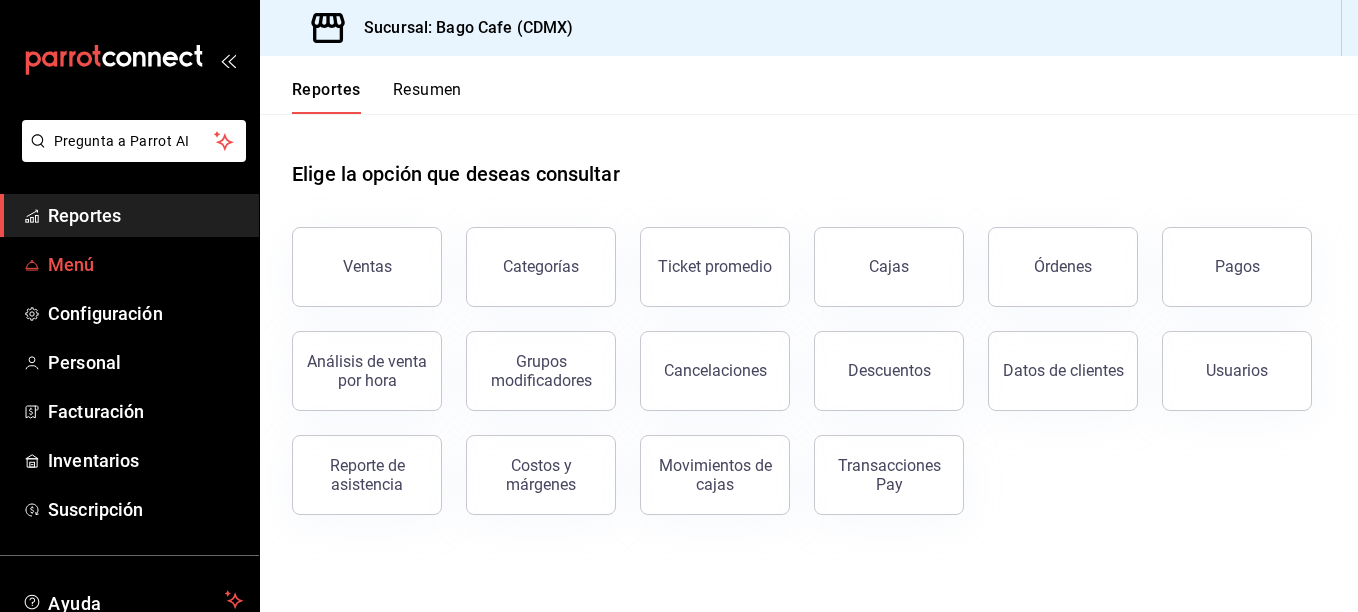 click on "Menú" at bounding box center (145, 264) 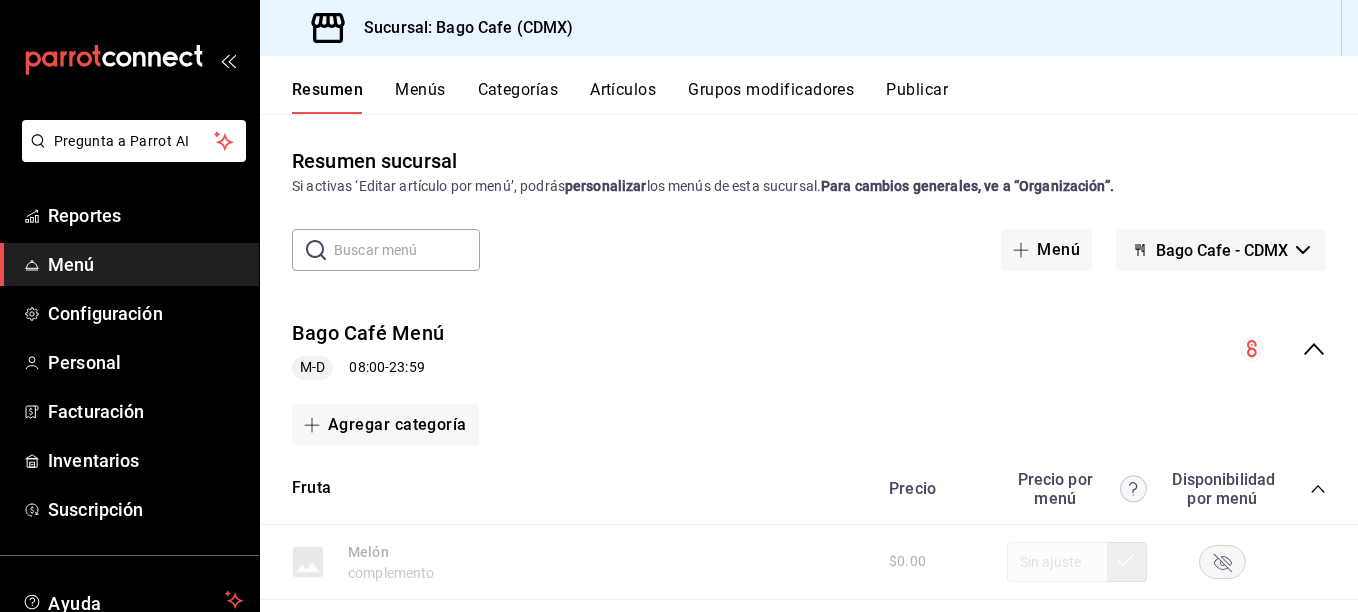click 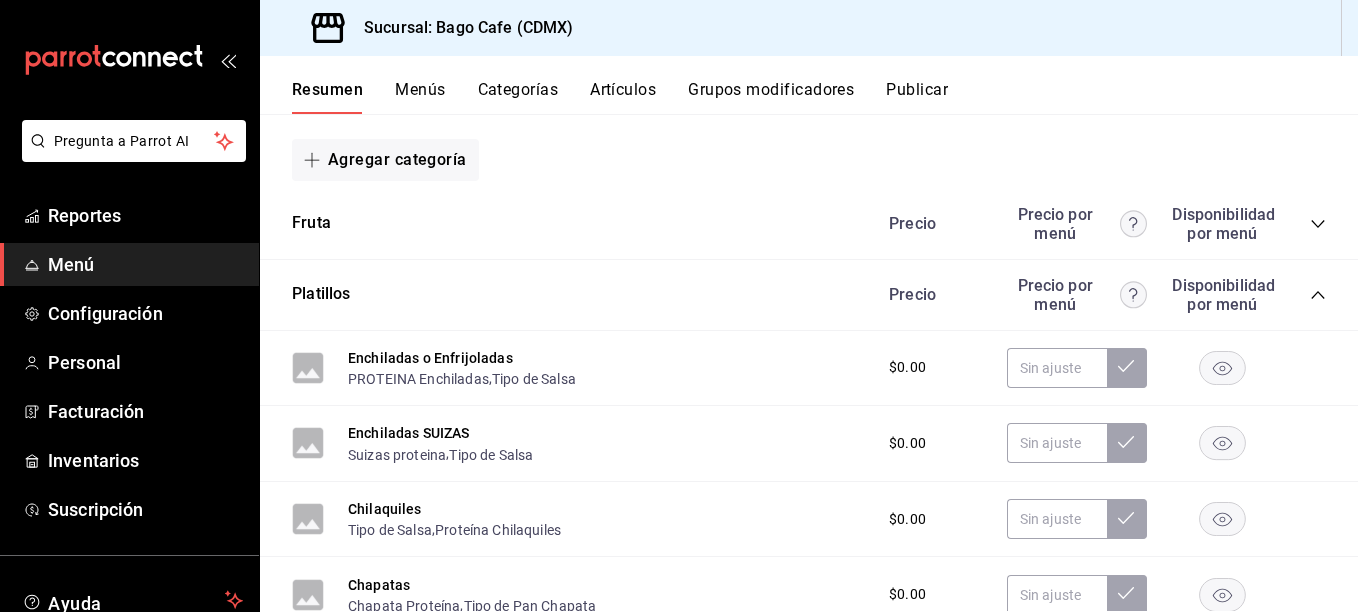 scroll, scrollTop: 300, scrollLeft: 0, axis: vertical 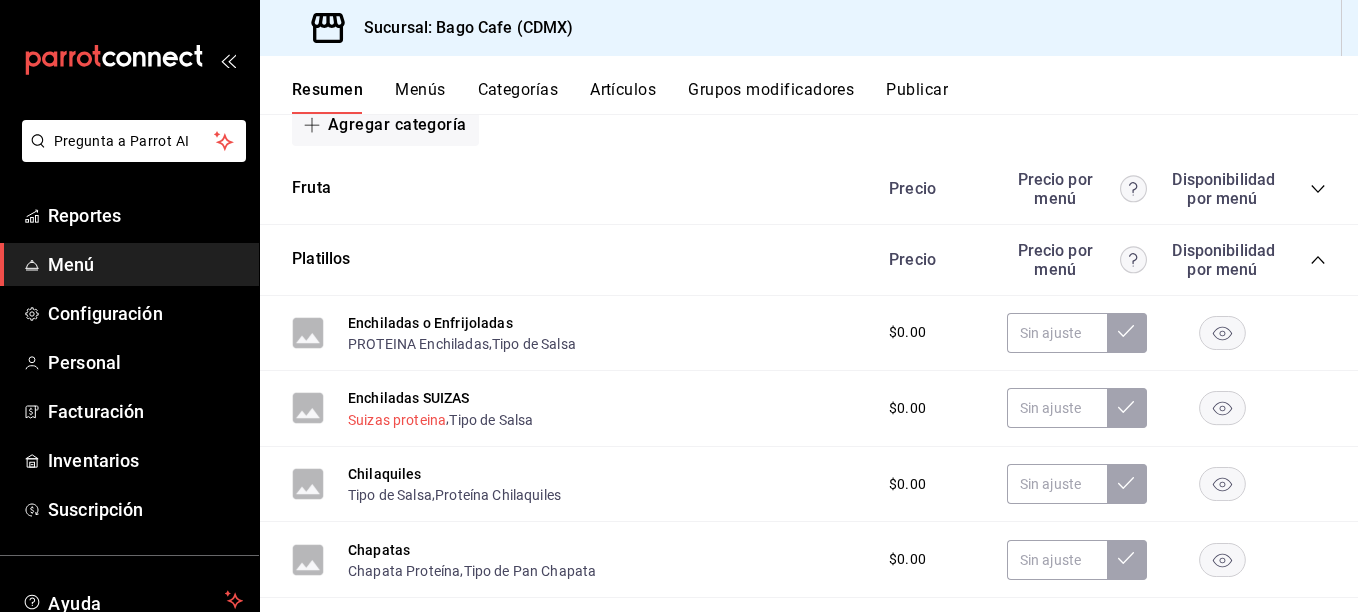 click on "Suizas proteina" at bounding box center [397, 420] 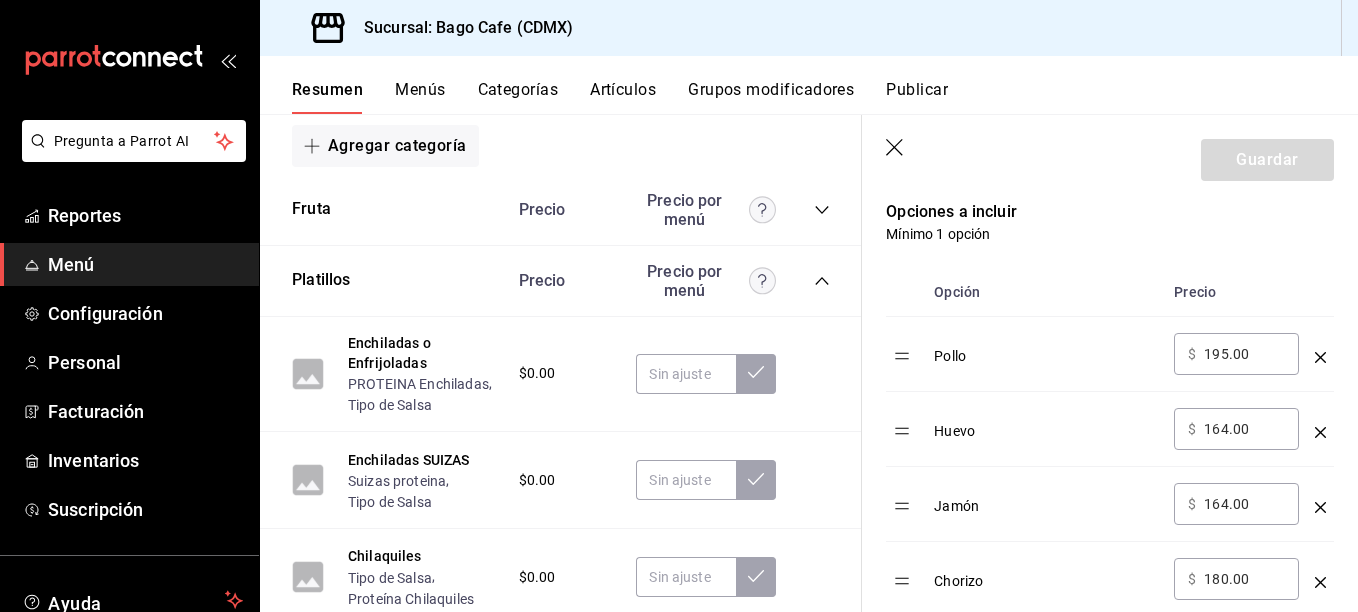 scroll, scrollTop: 500, scrollLeft: 0, axis: vertical 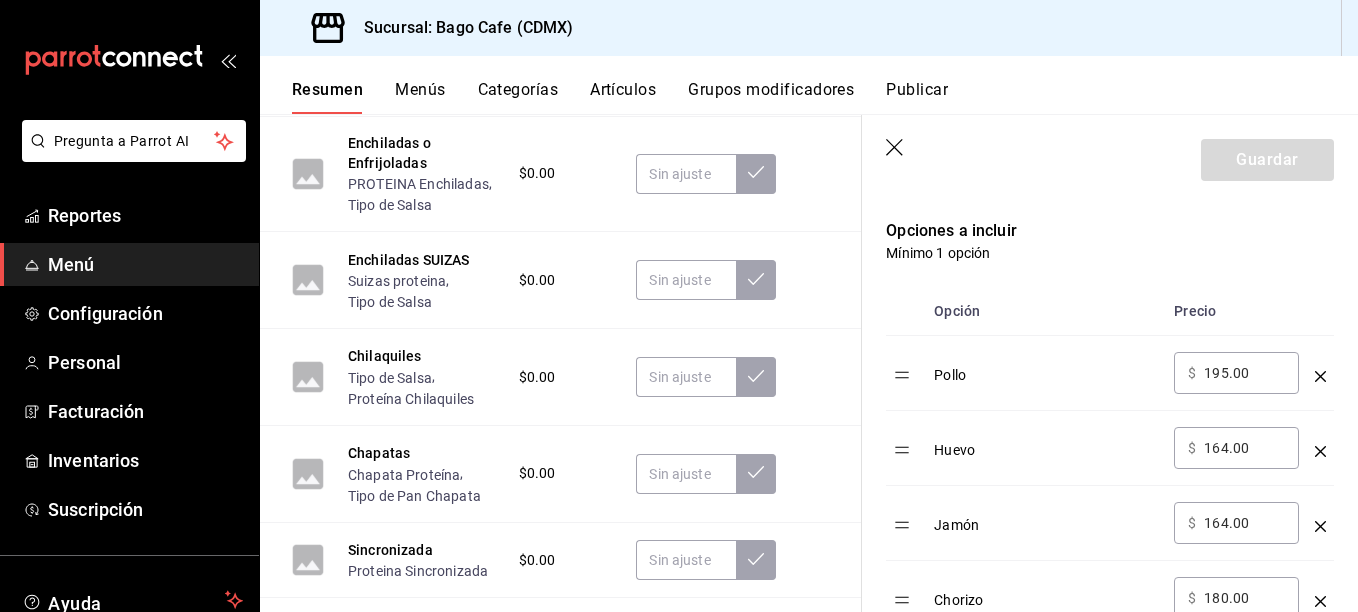 click 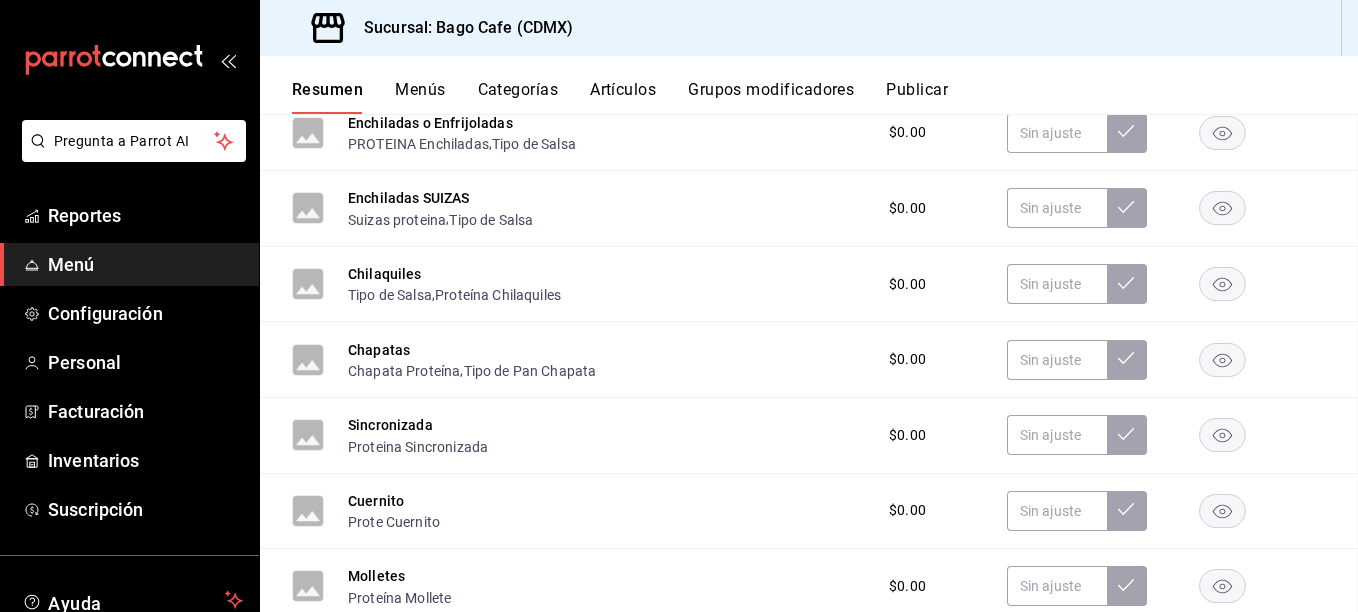 scroll, scrollTop: 0, scrollLeft: 0, axis: both 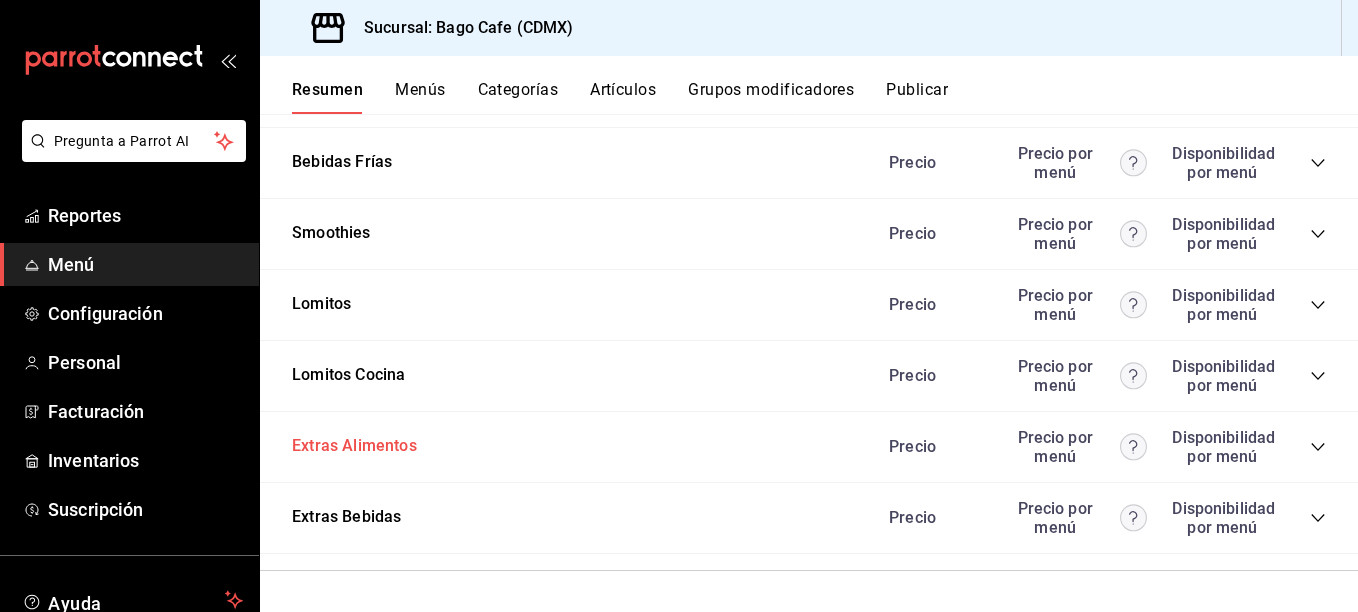 click on "Extras Alimentos" at bounding box center (354, 446) 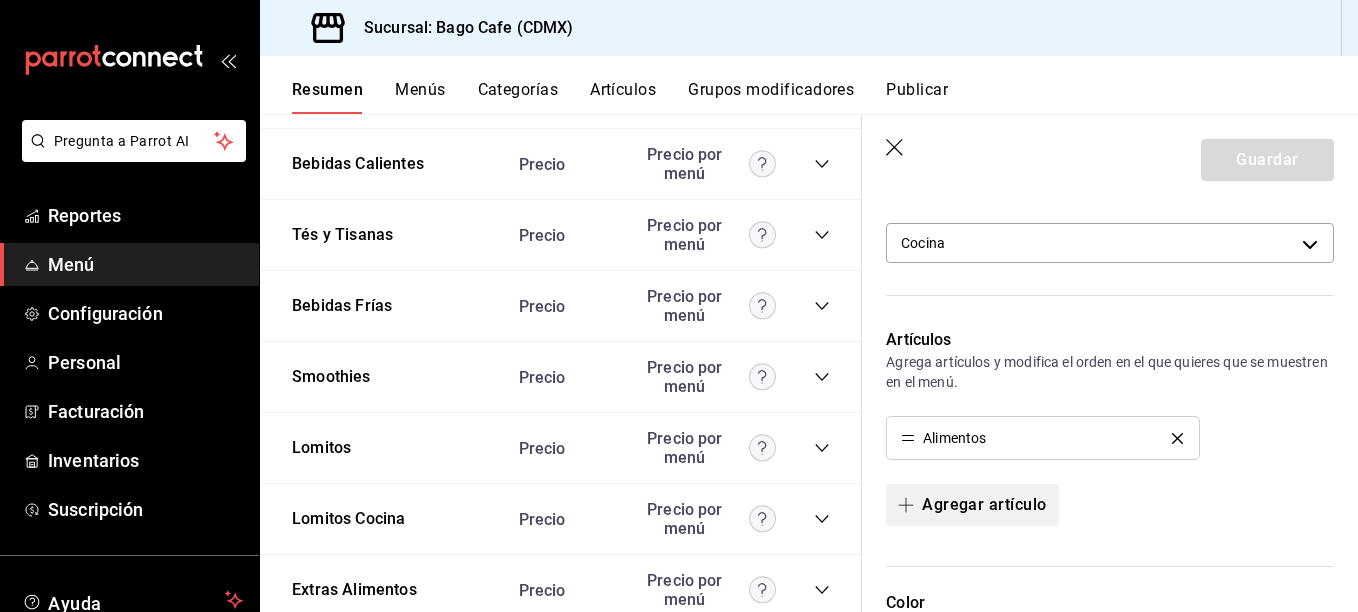 scroll, scrollTop: 369, scrollLeft: 0, axis: vertical 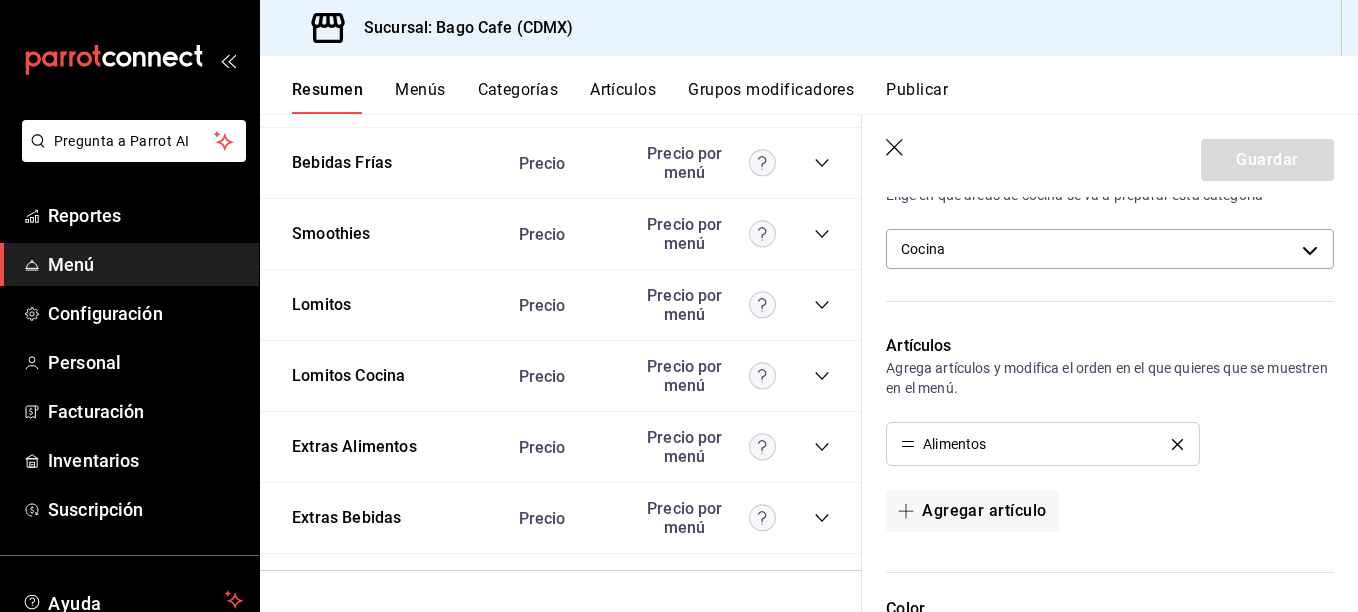 click on "Extras Alimentos Precio Precio por menú" at bounding box center (561, 447) 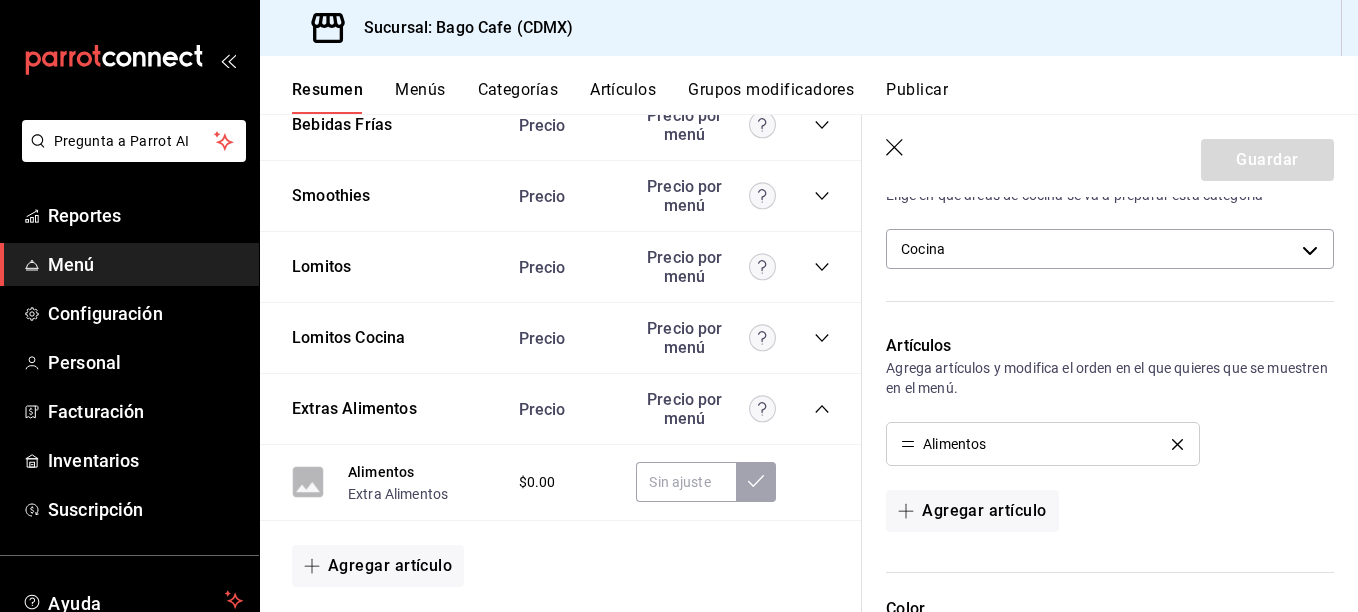 scroll, scrollTop: 2522, scrollLeft: 0, axis: vertical 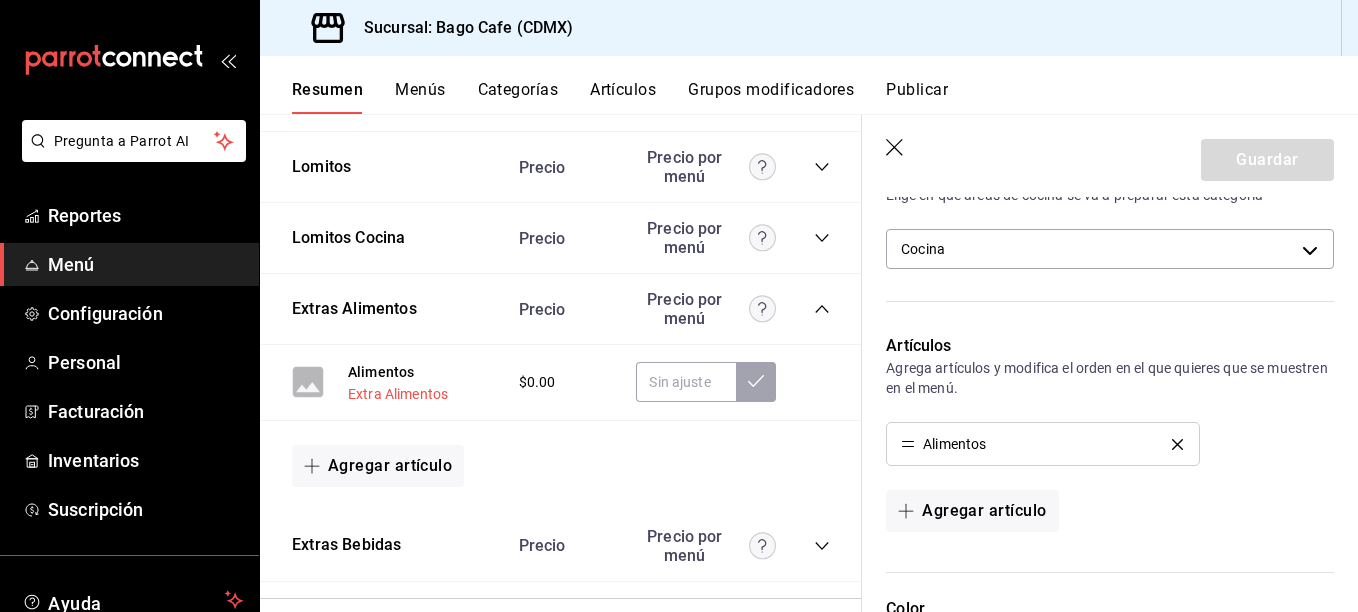 click on "Extra Alimentos" at bounding box center [398, 394] 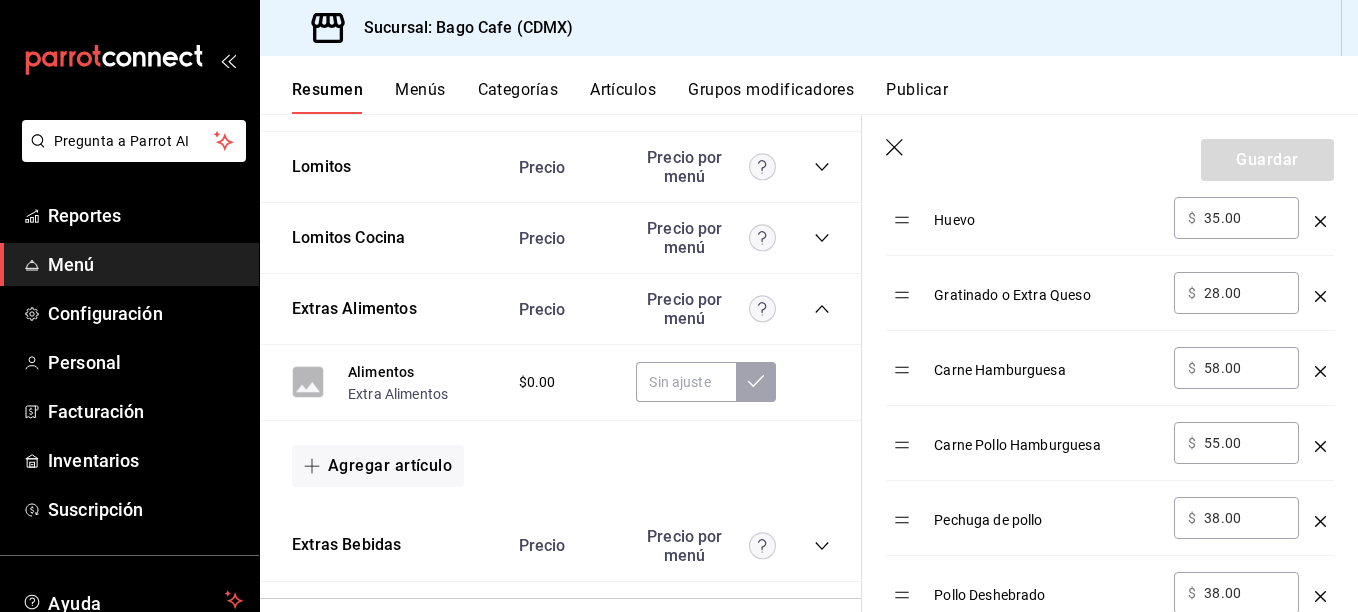 scroll, scrollTop: 1100, scrollLeft: 0, axis: vertical 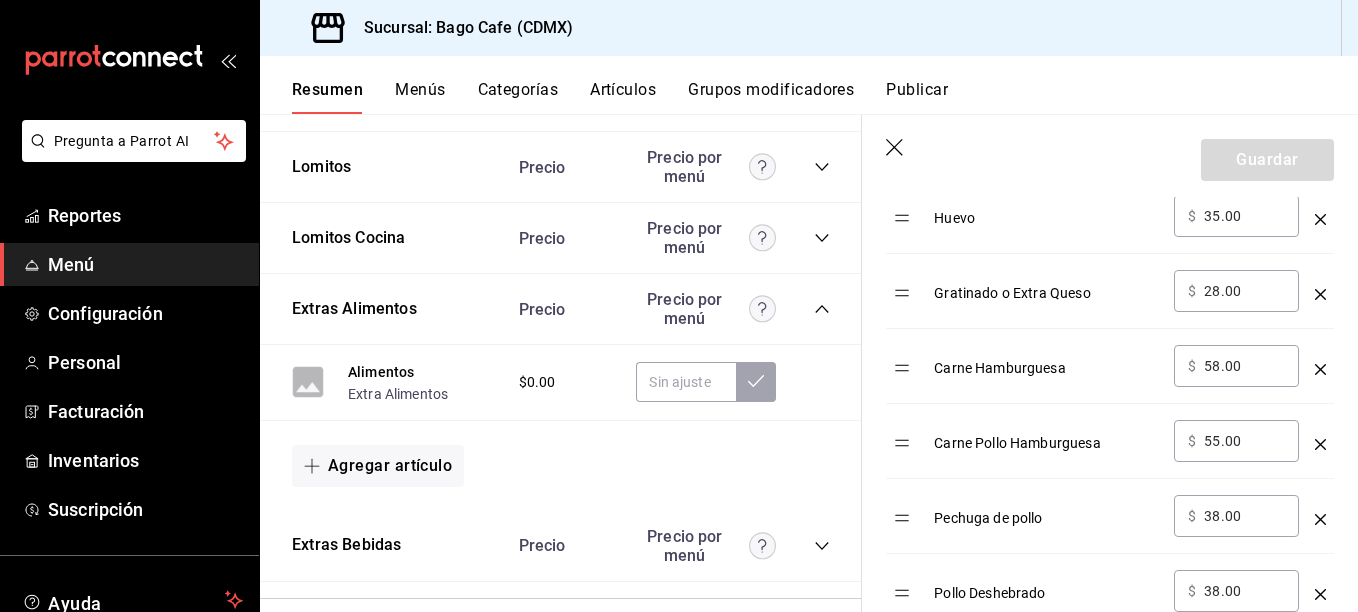 drag, startPoint x: 1220, startPoint y: 508, endPoint x: 1203, endPoint y: 512, distance: 17.464249 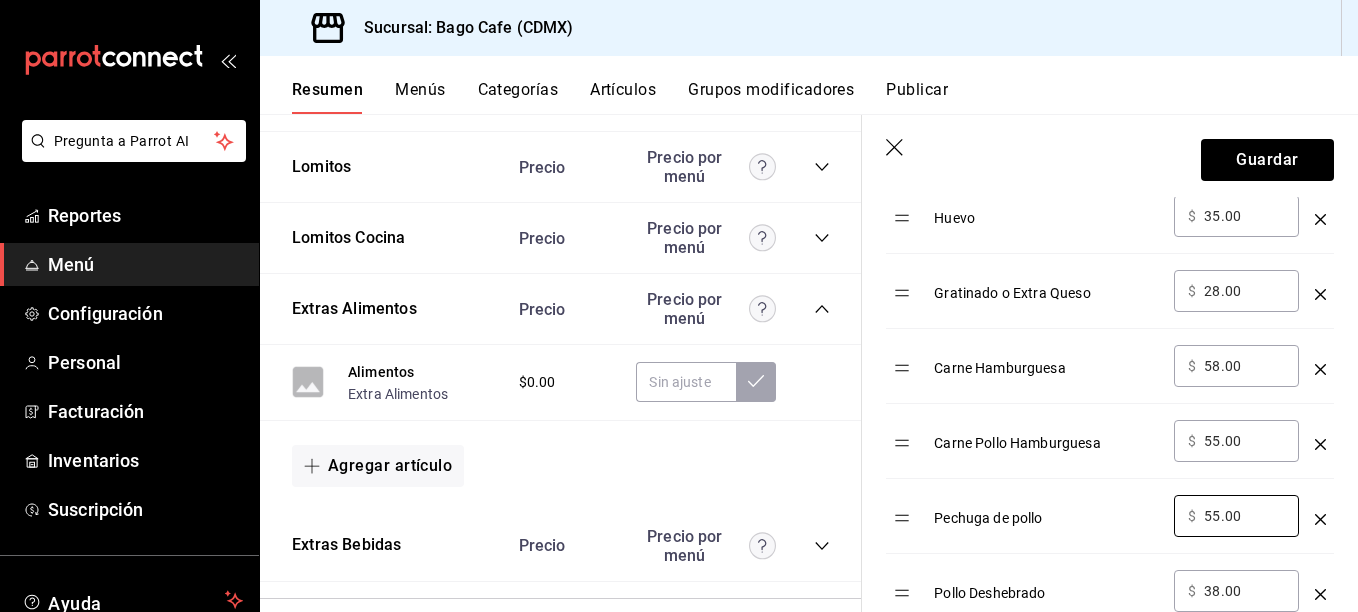 type on "55.00" 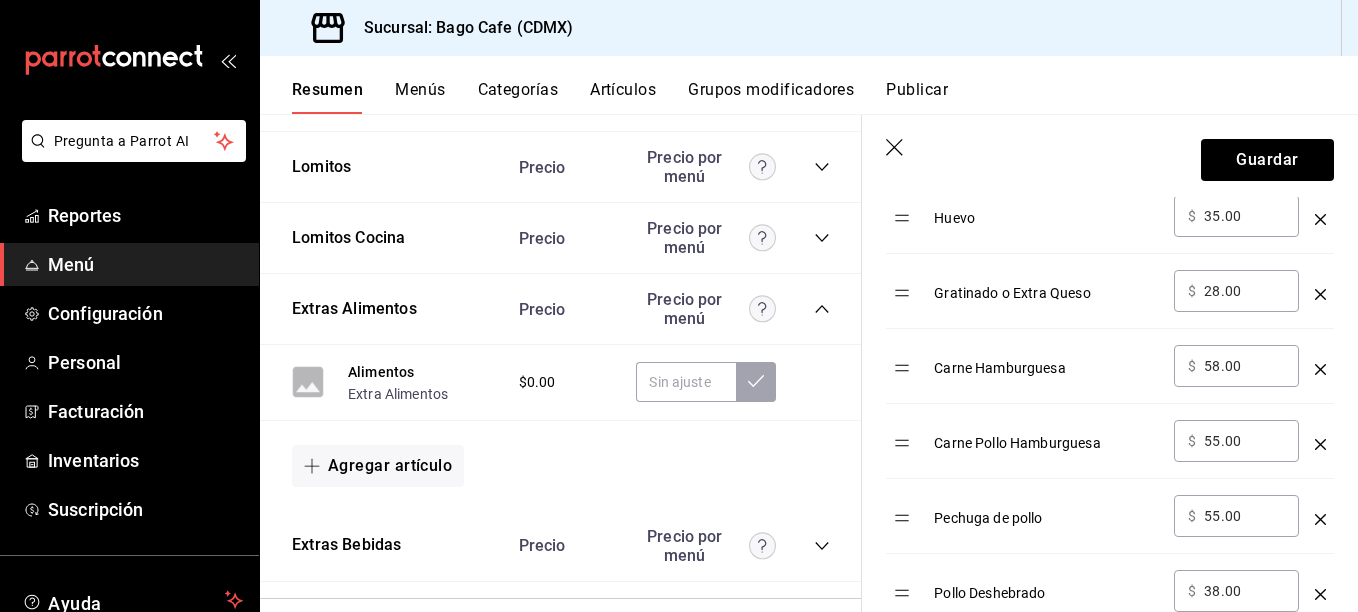click on "Pechuga de pollo" at bounding box center (1046, 511) 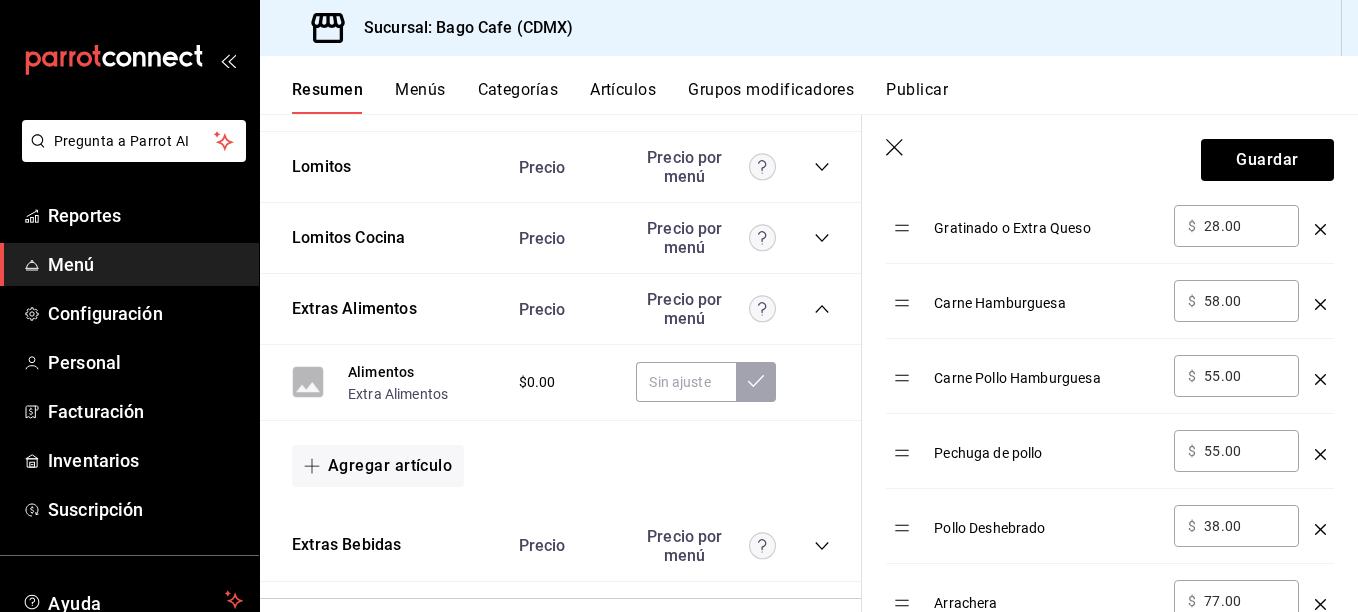scroll, scrollTop: 1200, scrollLeft: 0, axis: vertical 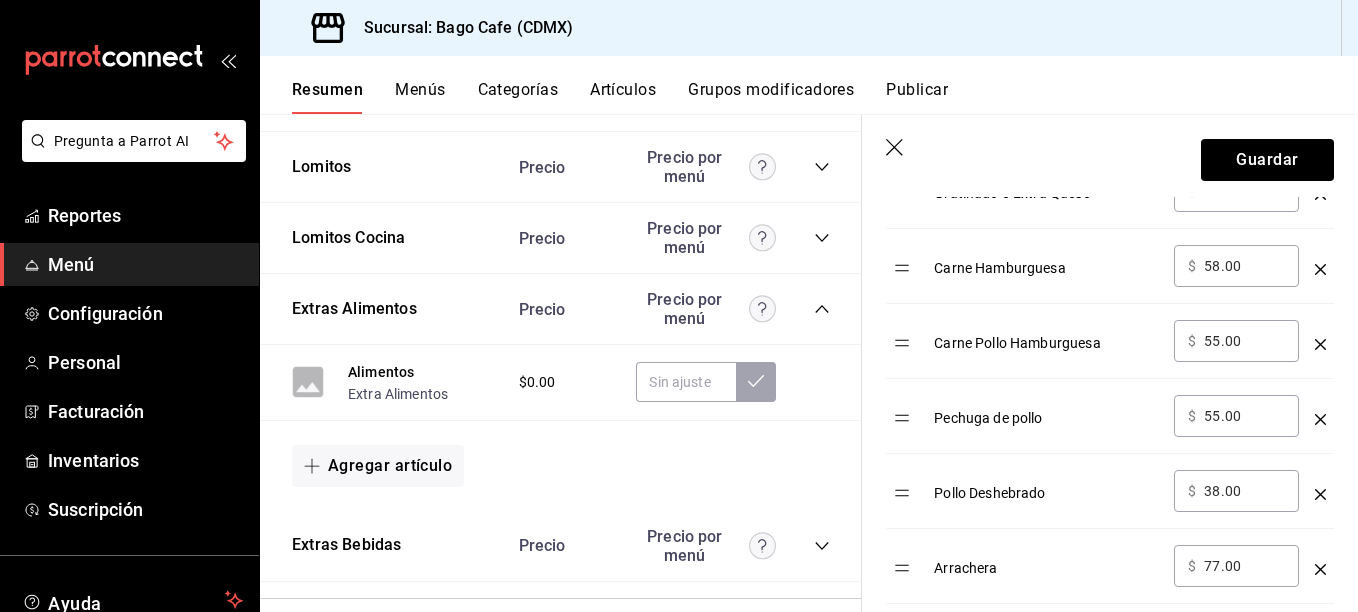 drag, startPoint x: 1220, startPoint y: 493, endPoint x: 1204, endPoint y: 497, distance: 16.492422 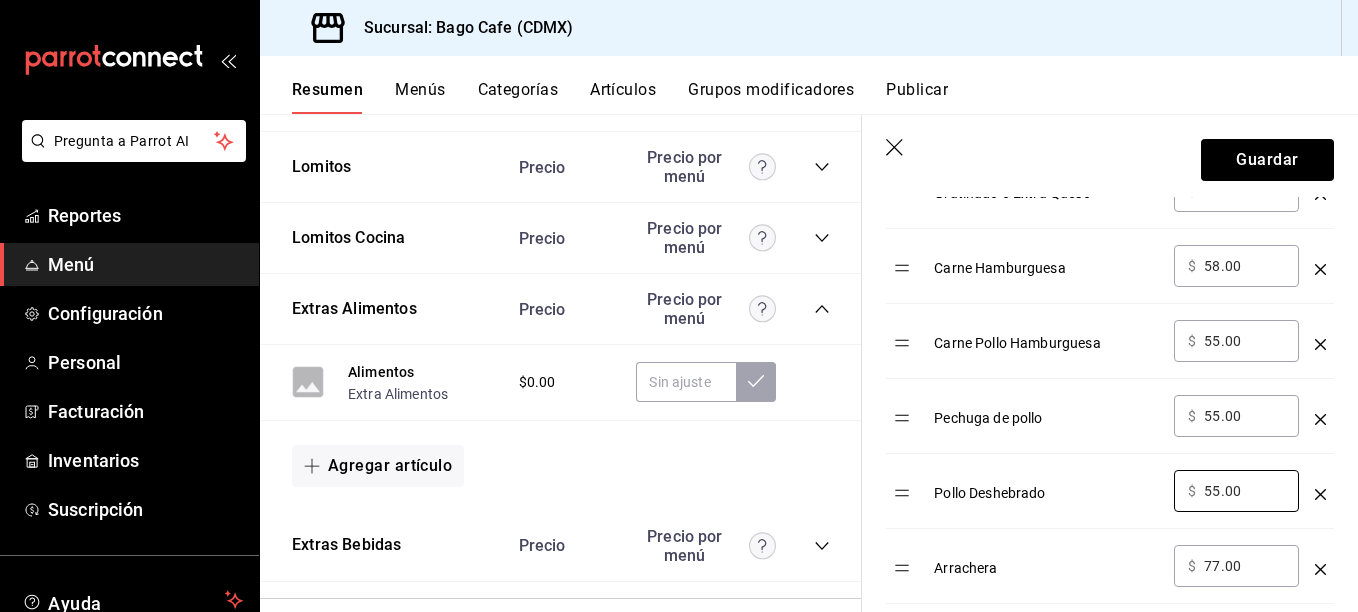 type on "55.00" 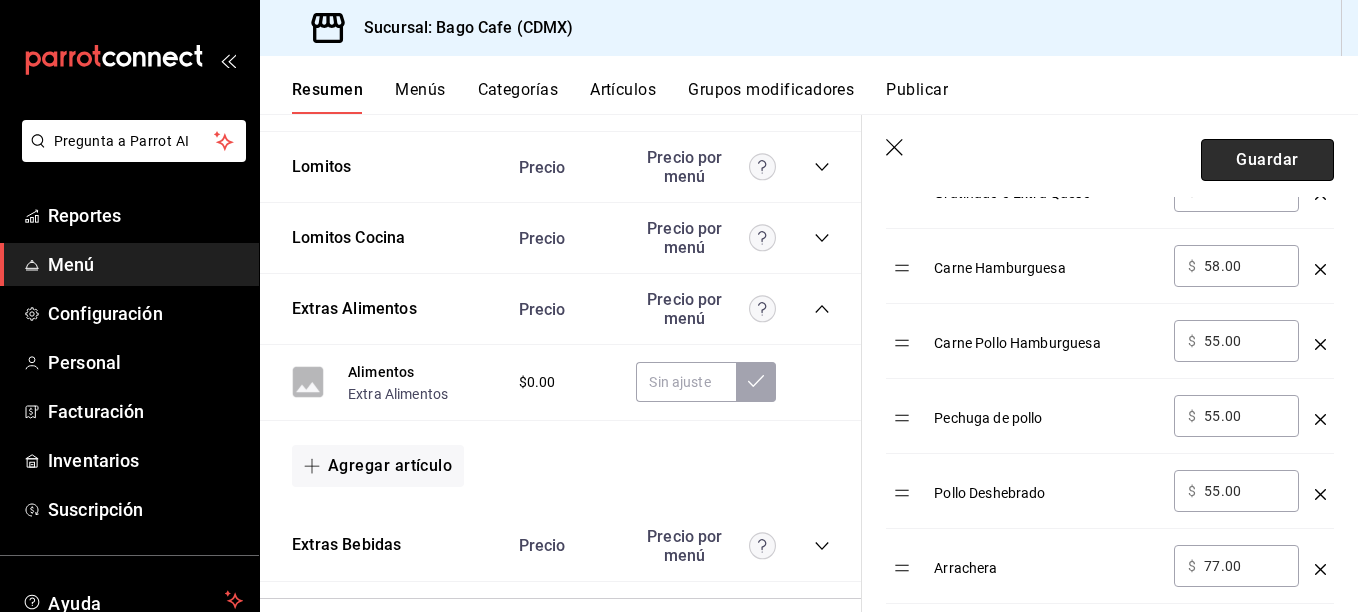 click on "Guardar" at bounding box center [1267, 160] 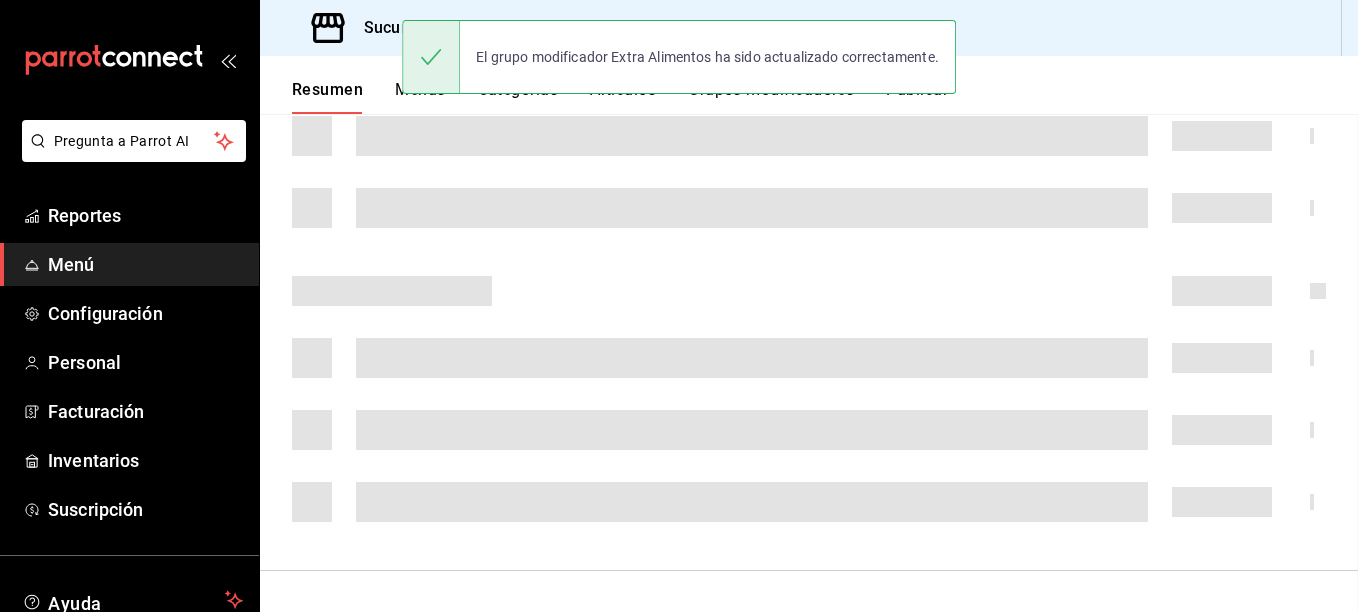 scroll, scrollTop: 0, scrollLeft: 0, axis: both 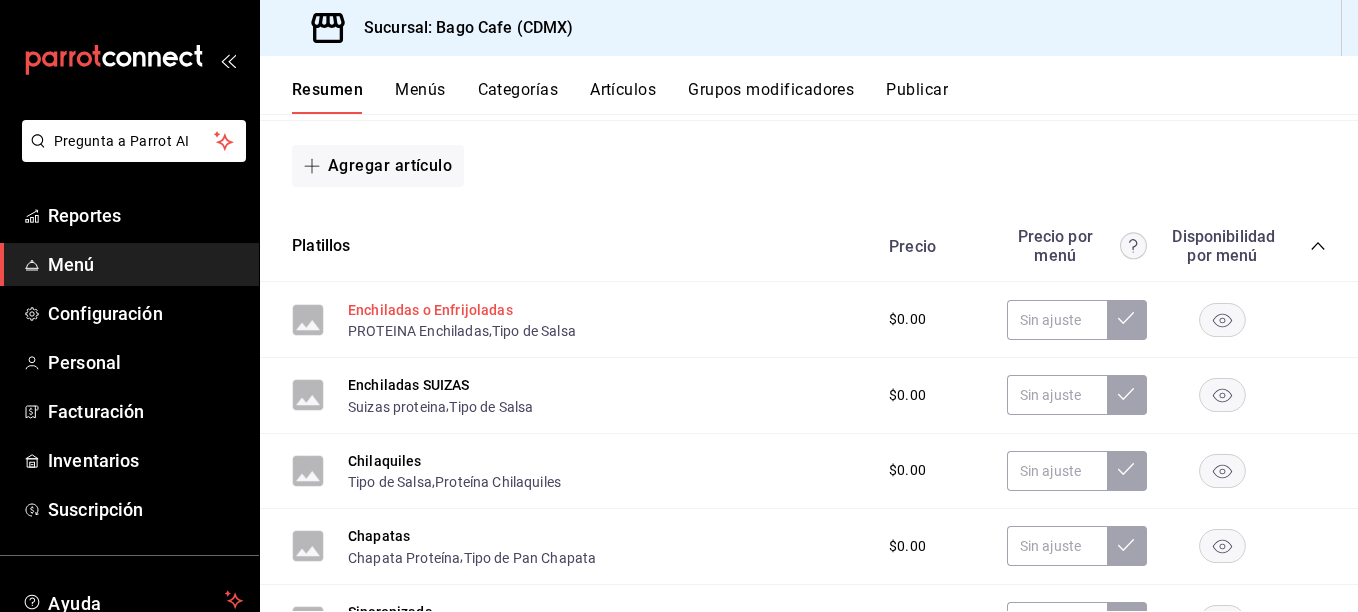 drag, startPoint x: 445, startPoint y: 330, endPoint x: 463, endPoint y: 329, distance: 18.027756 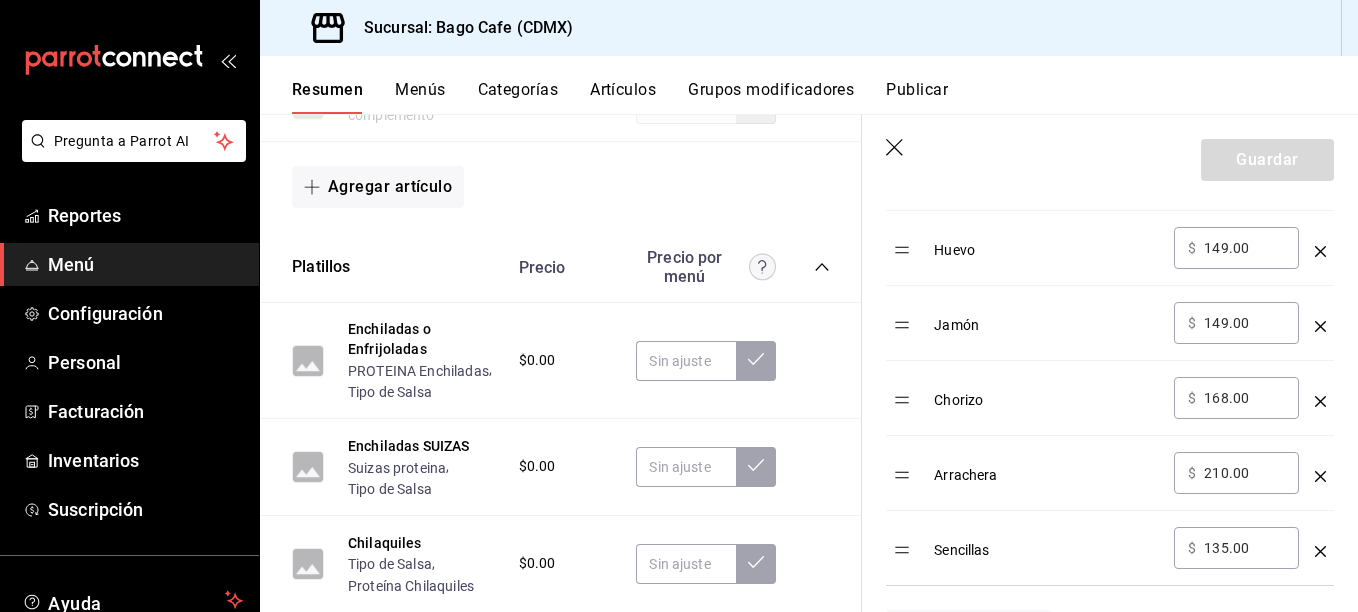 scroll, scrollTop: 600, scrollLeft: 0, axis: vertical 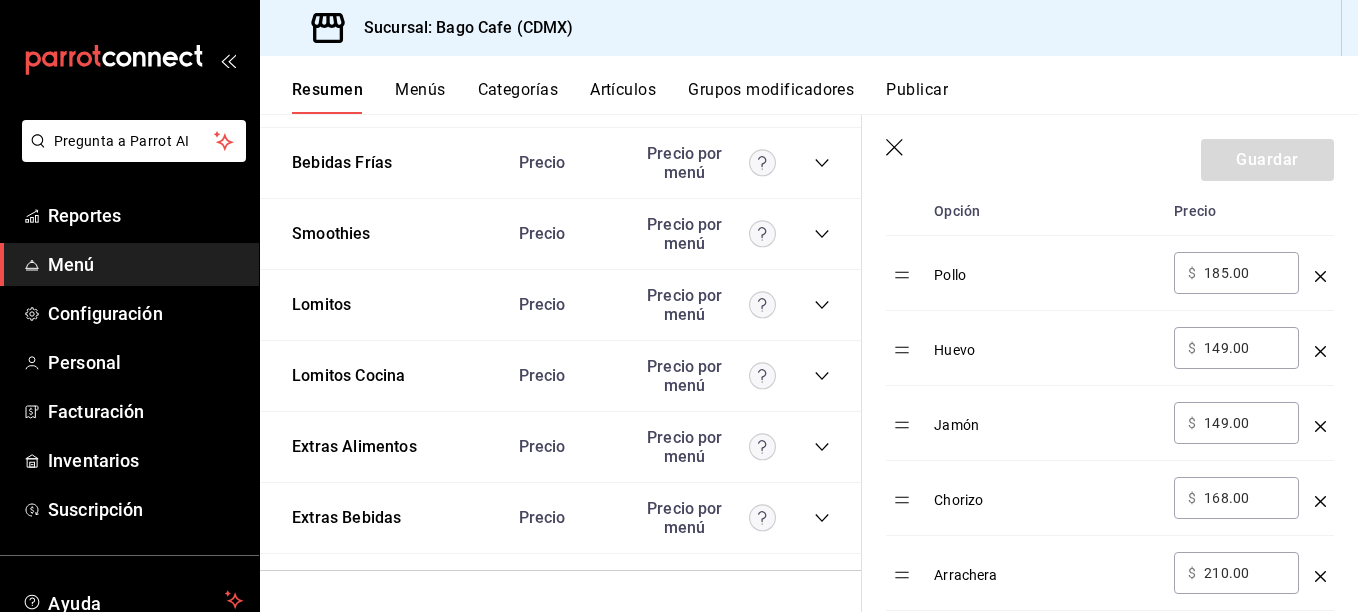 click 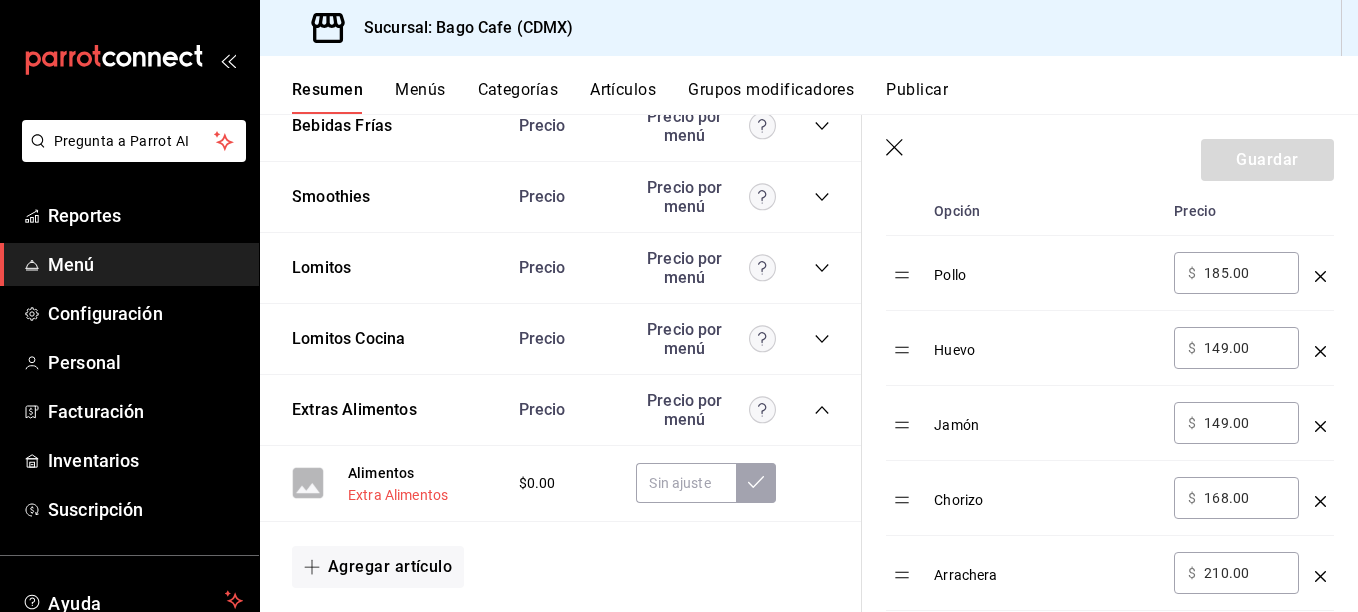 click on "Extra Alimentos" at bounding box center (398, 495) 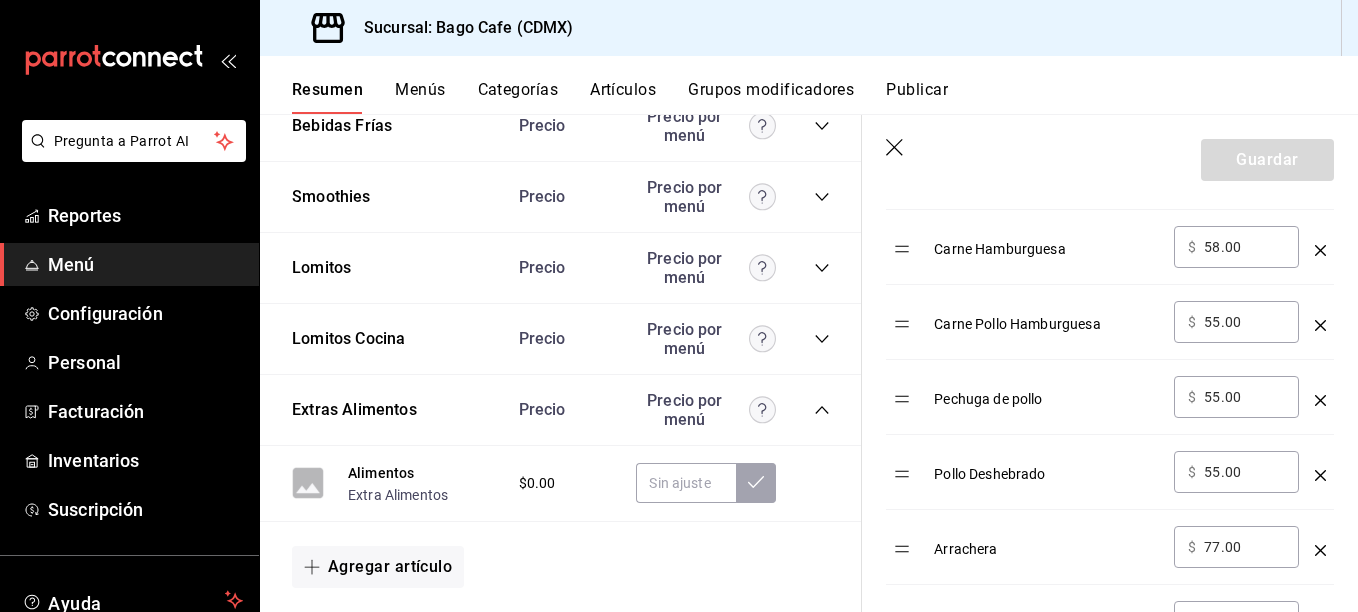 scroll, scrollTop: 1166, scrollLeft: 0, axis: vertical 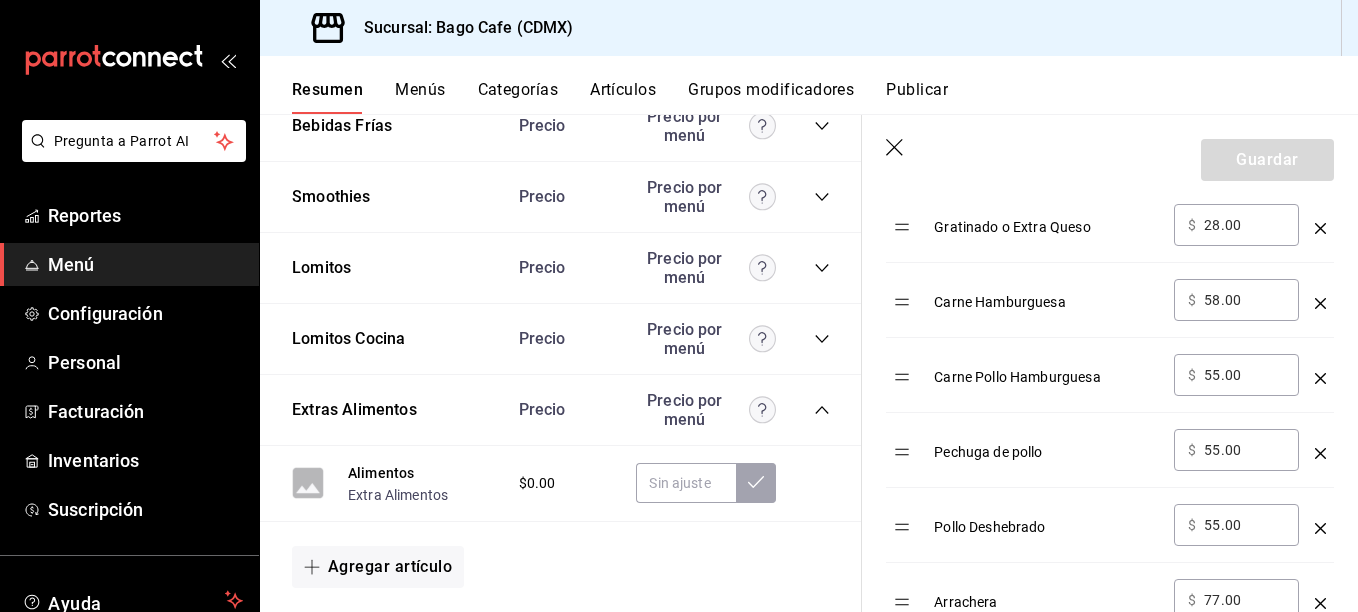 click on "55.00" at bounding box center (1244, 450) 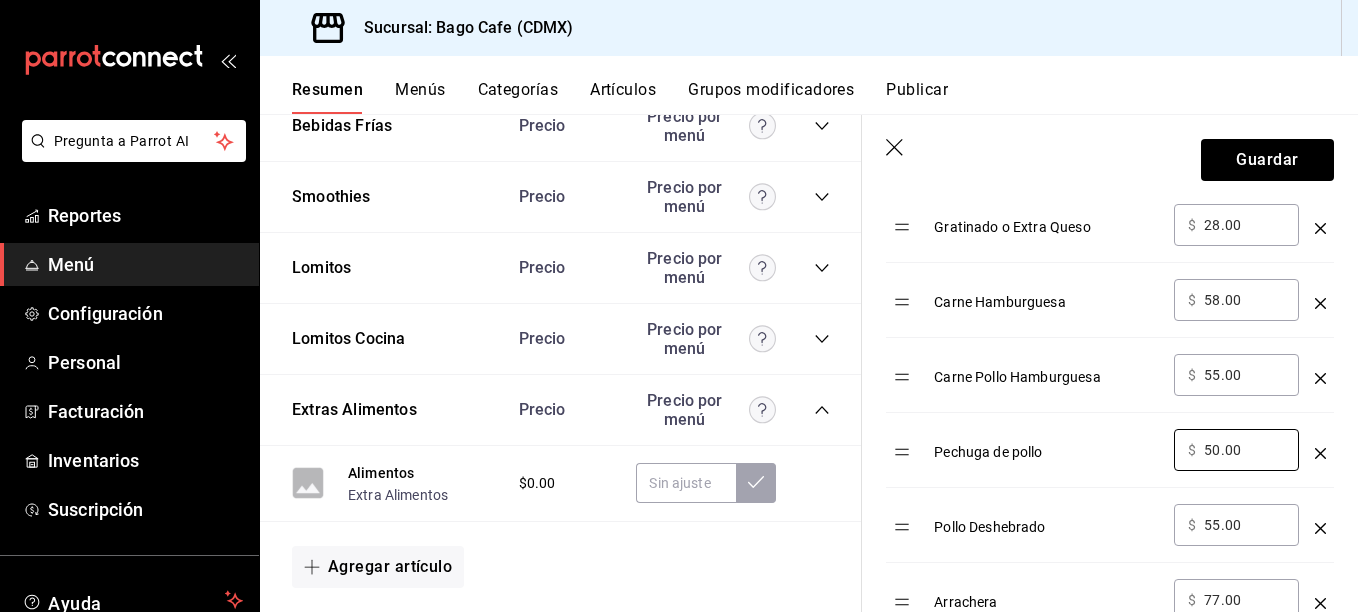 type on "50.00" 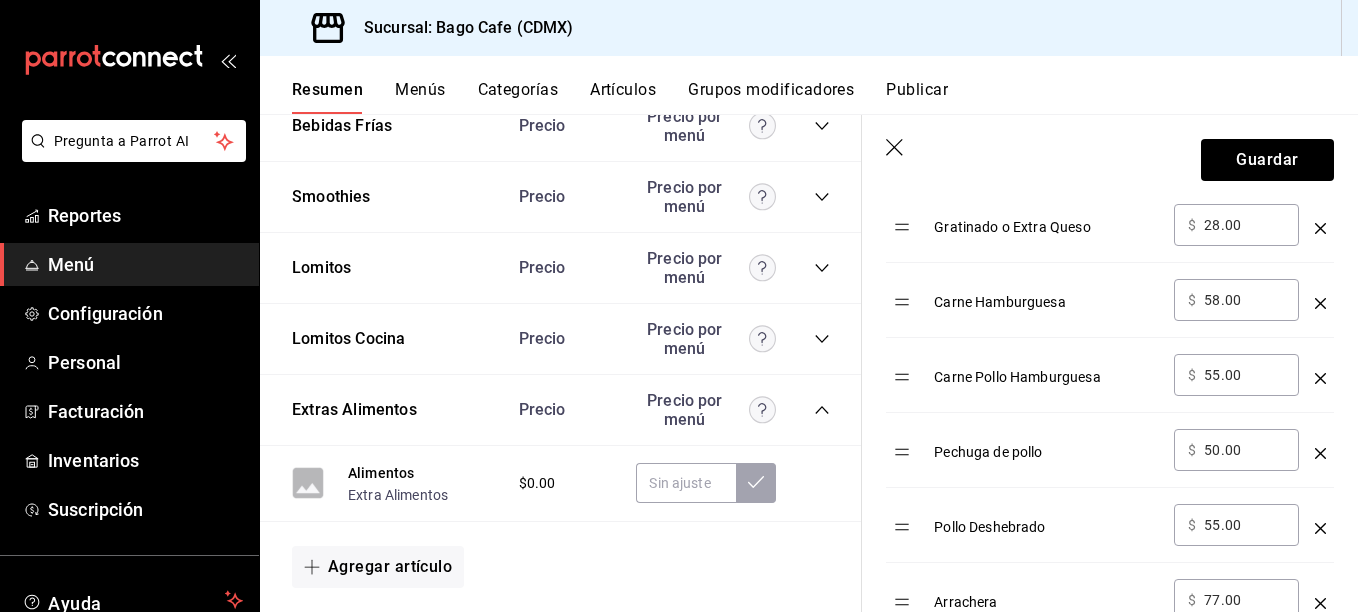 click on "55.00" at bounding box center [1244, 525] 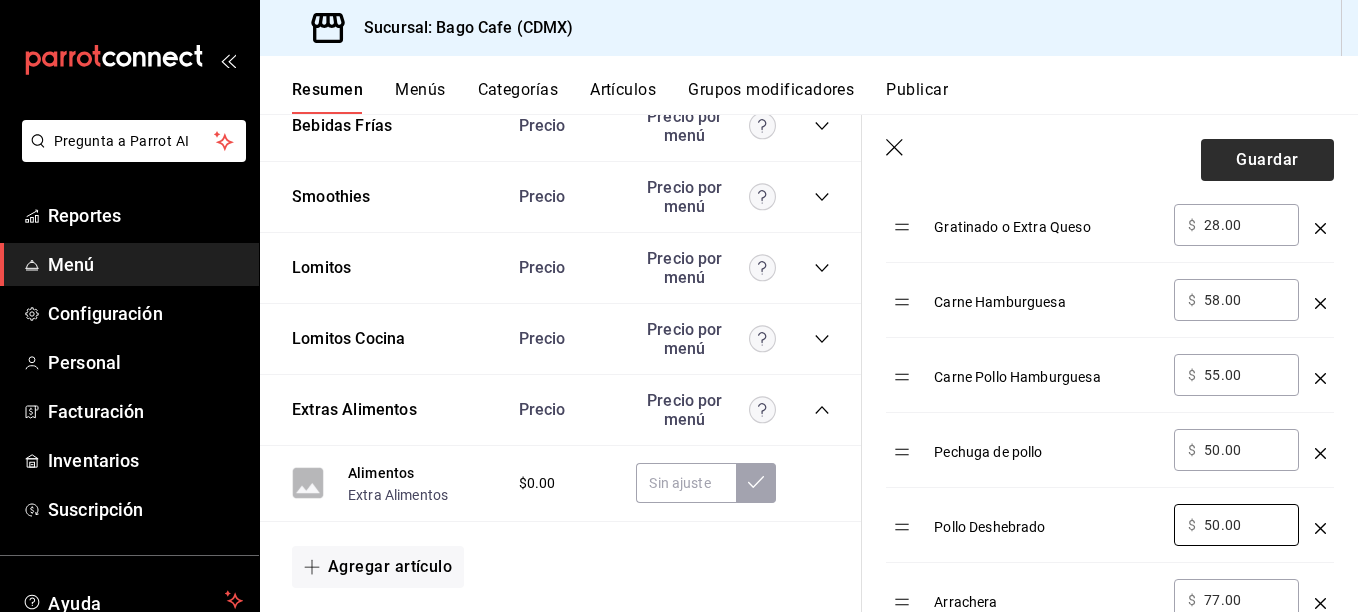 type on "50.00" 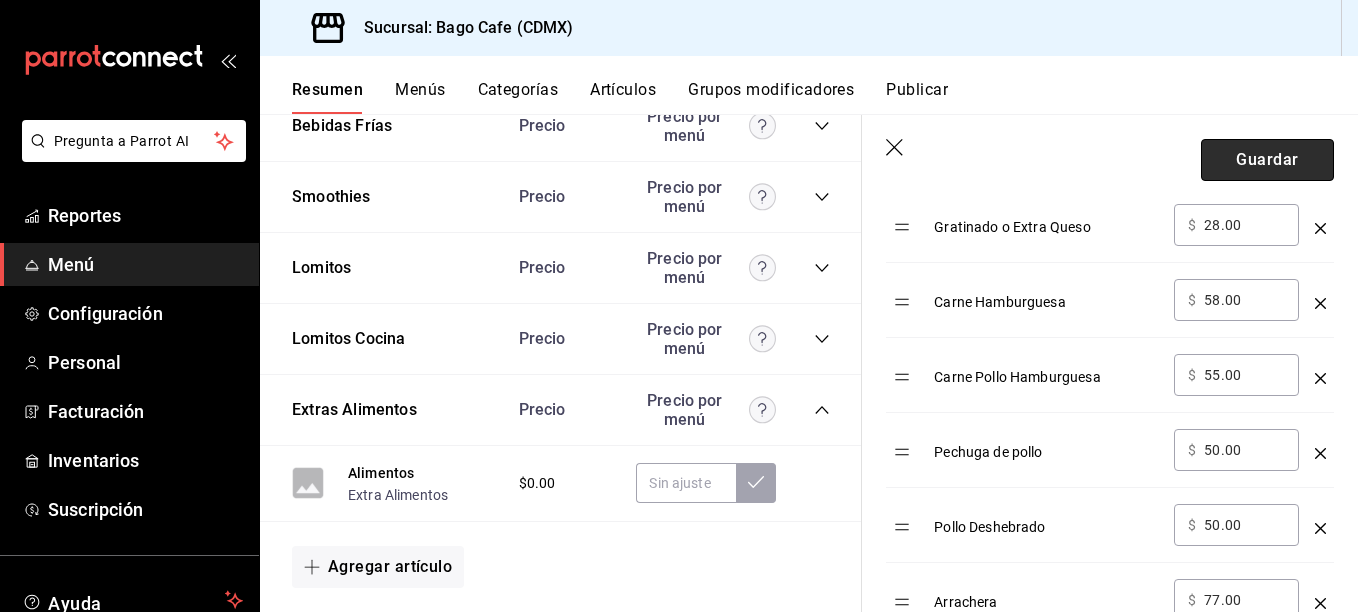 click on "Guardar" at bounding box center [1267, 160] 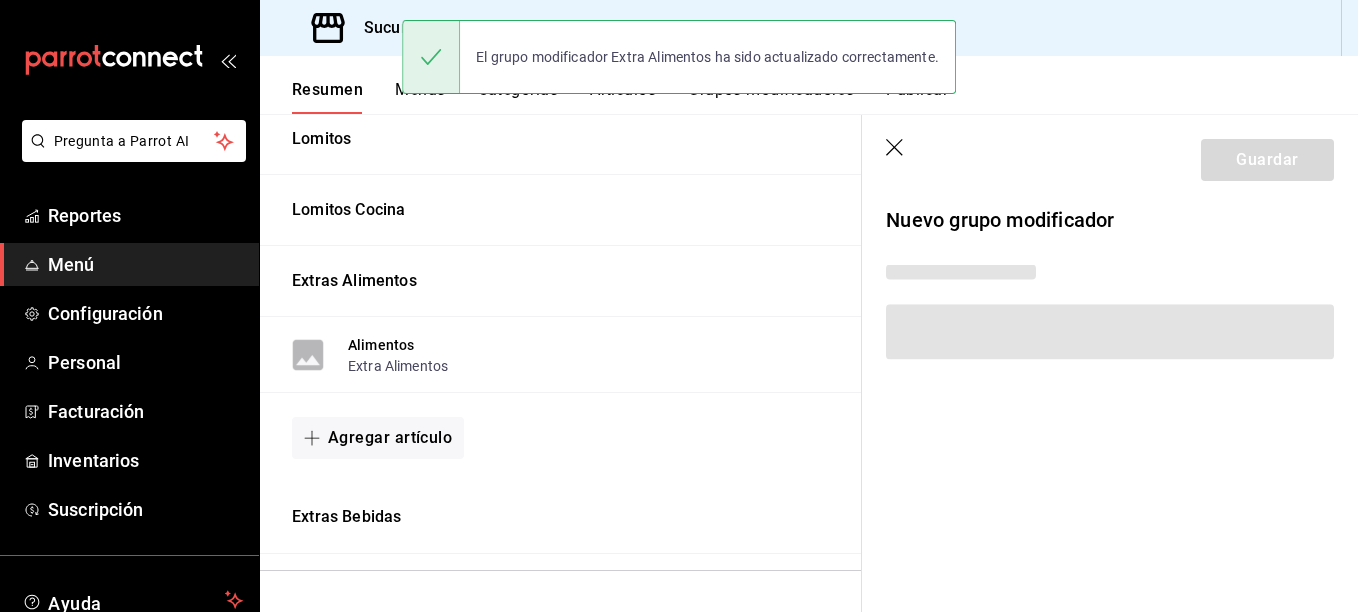 scroll, scrollTop: 0, scrollLeft: 0, axis: both 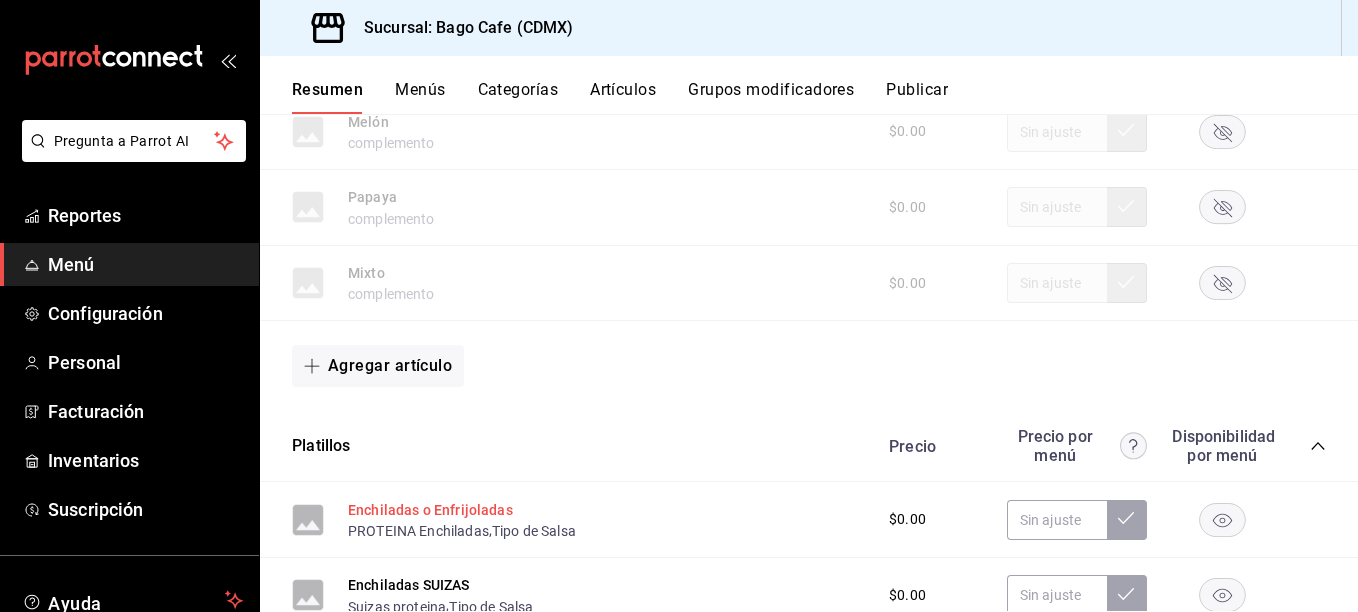 click on "Enchiladas o Enfrijoladas" at bounding box center (430, 510) 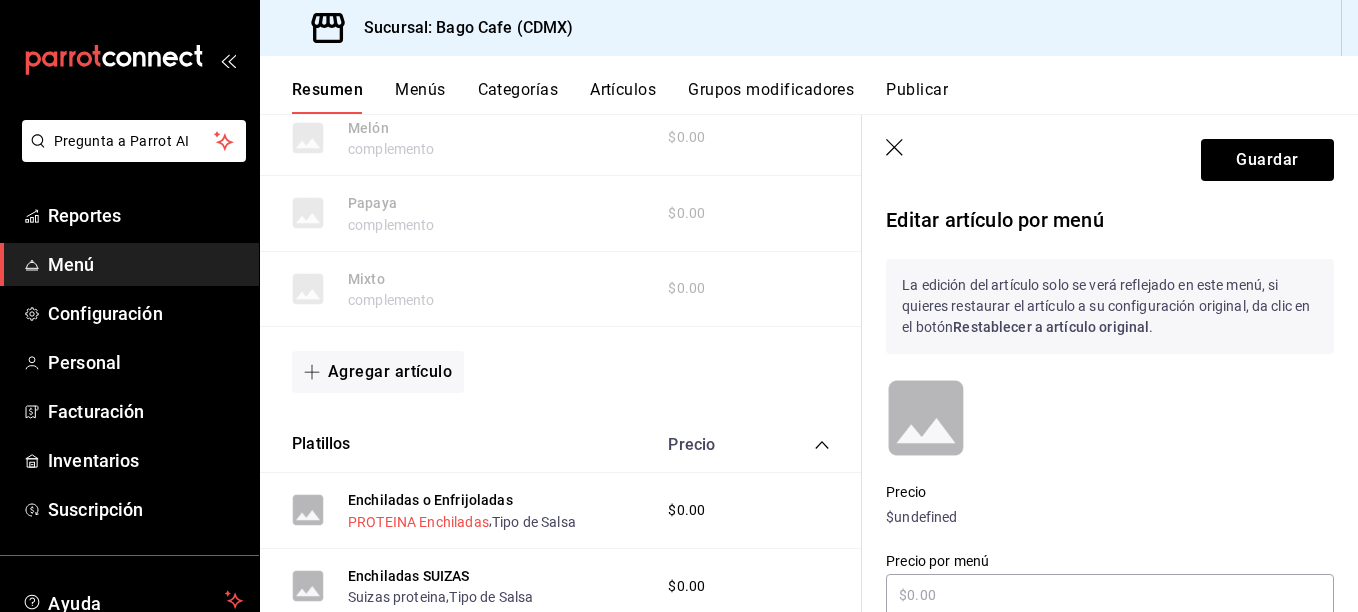 scroll, scrollTop: 415, scrollLeft: 0, axis: vertical 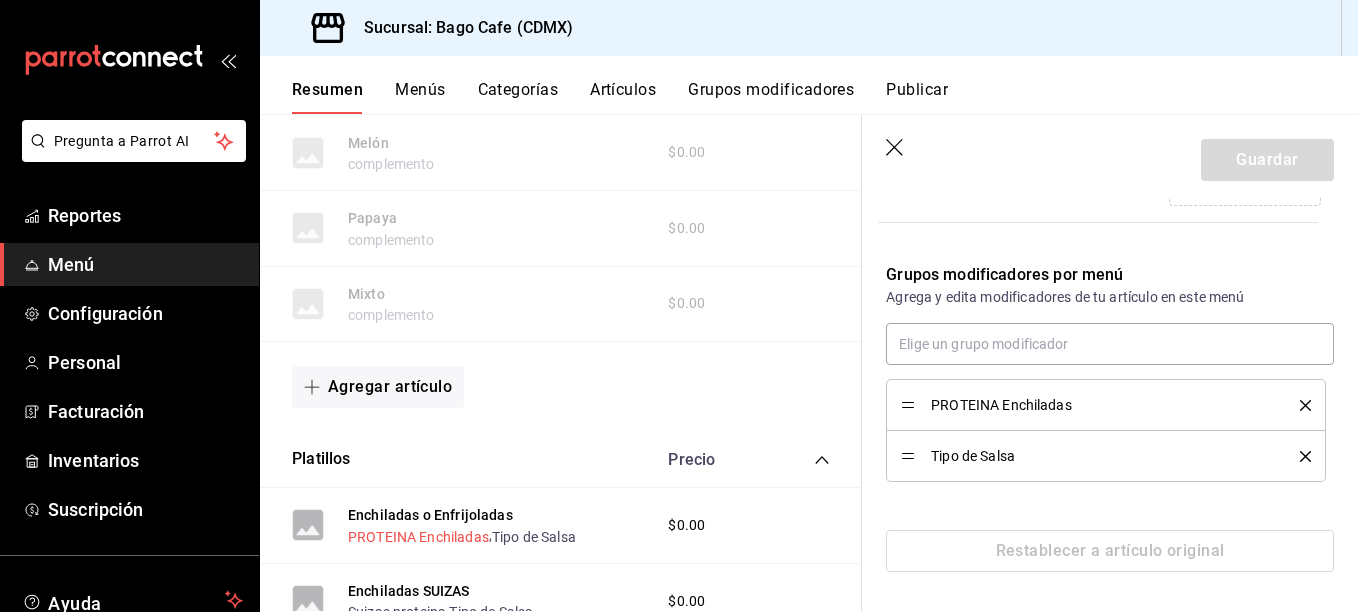 click on "PROTEINA Enchiladas" at bounding box center [418, 537] 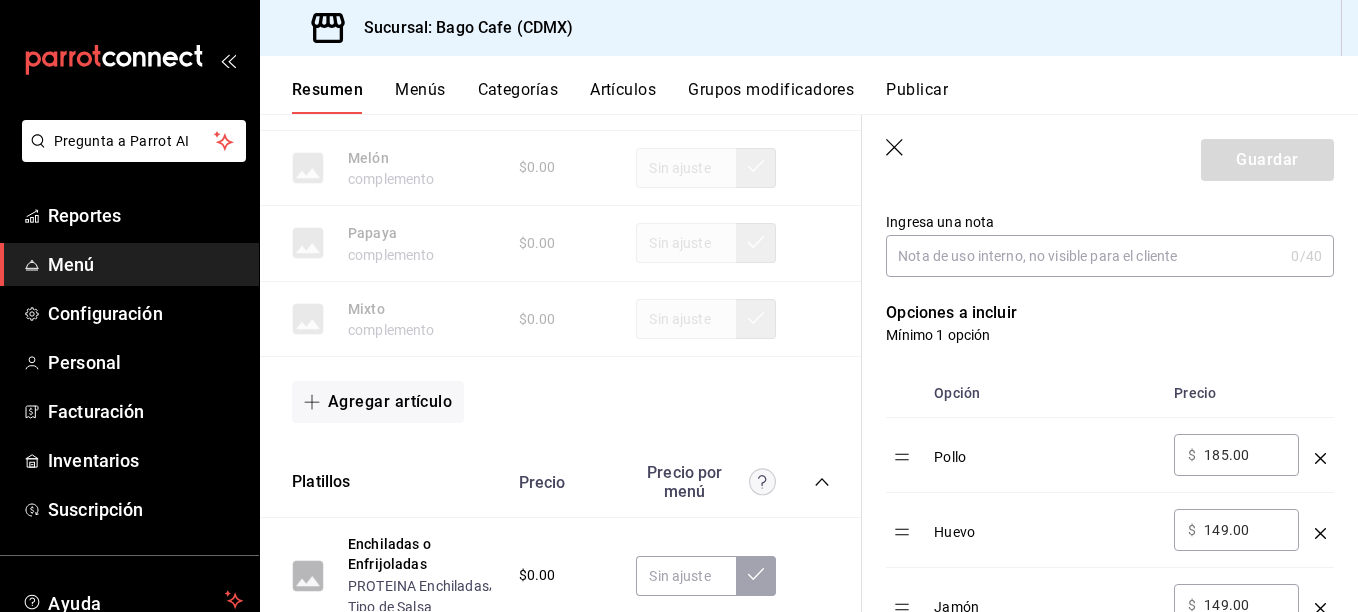 scroll, scrollTop: 400, scrollLeft: 0, axis: vertical 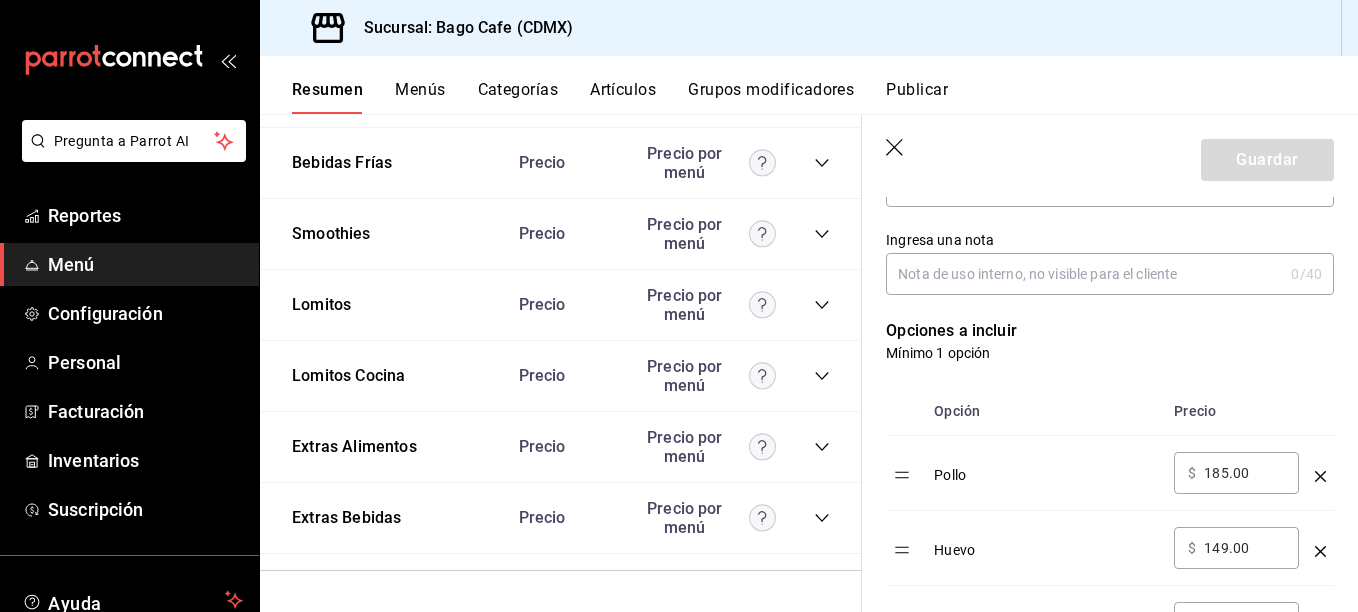 click 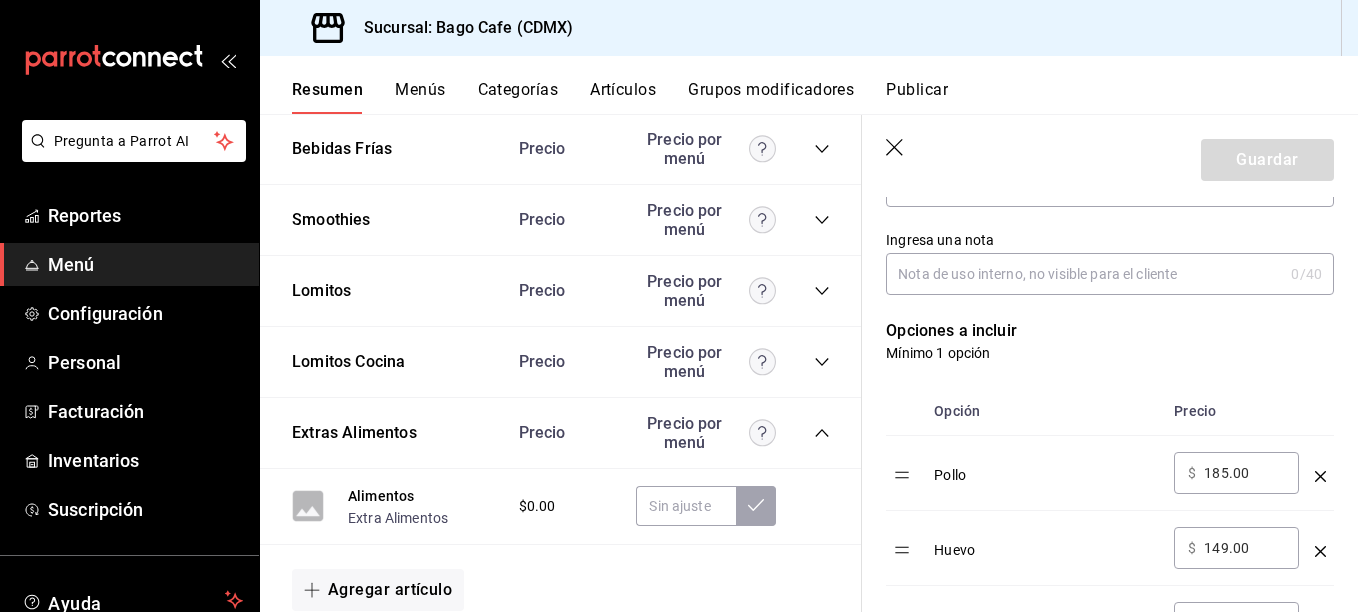 scroll, scrollTop: 2815, scrollLeft: 0, axis: vertical 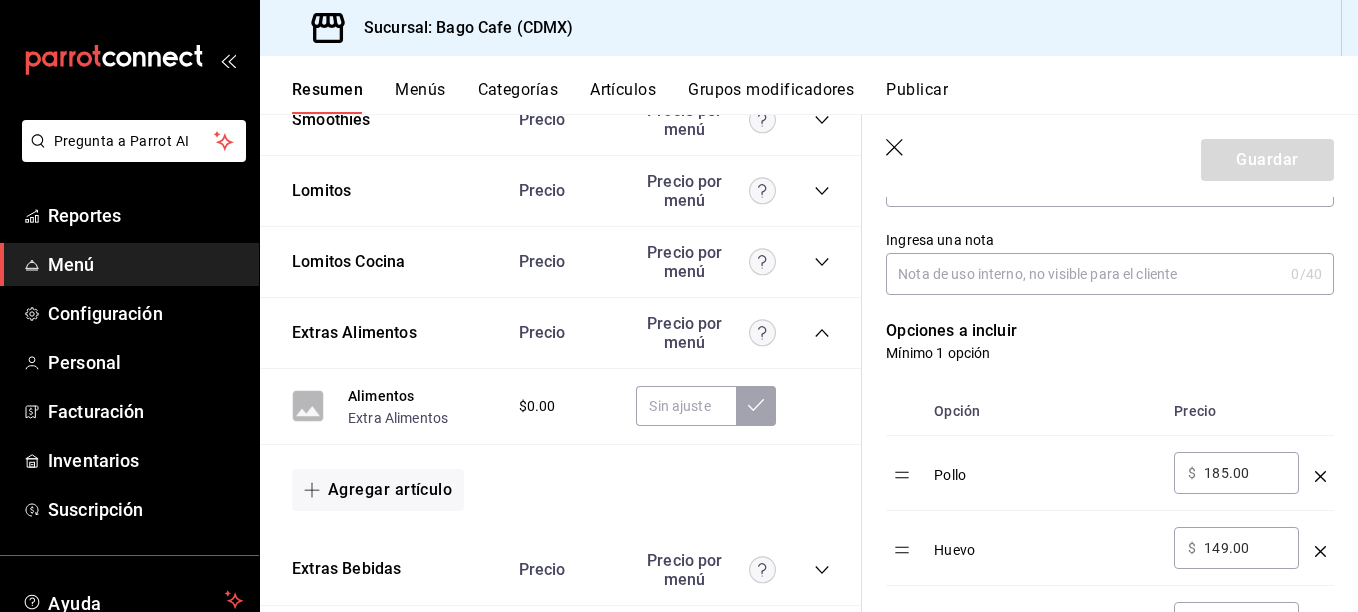 drag, startPoint x: 404, startPoint y: 459, endPoint x: 467, endPoint y: 467, distance: 63.505905 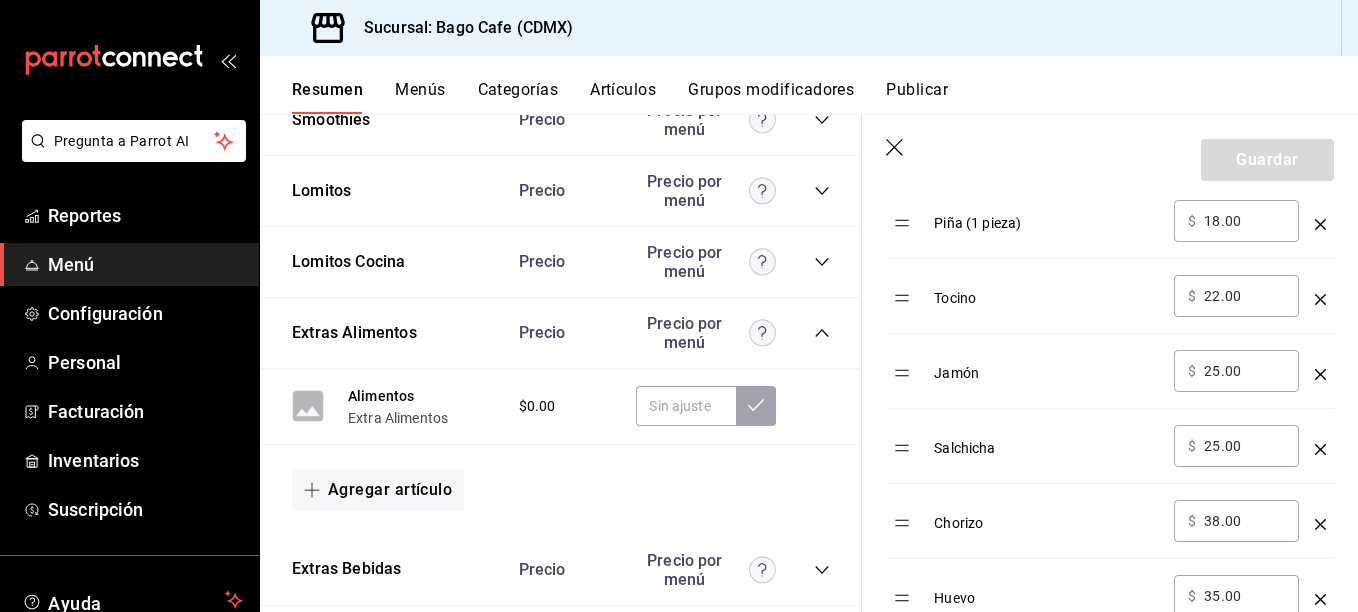 scroll, scrollTop: 866, scrollLeft: 0, axis: vertical 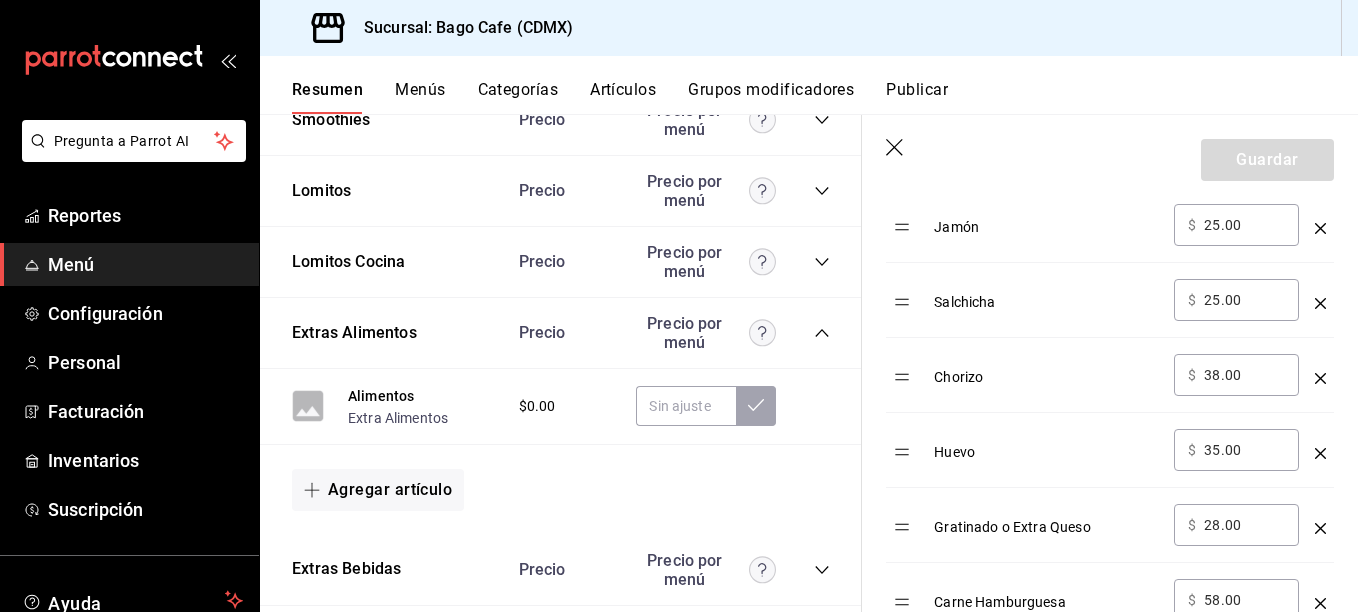 click on "Salchicha" at bounding box center (1046, 295) 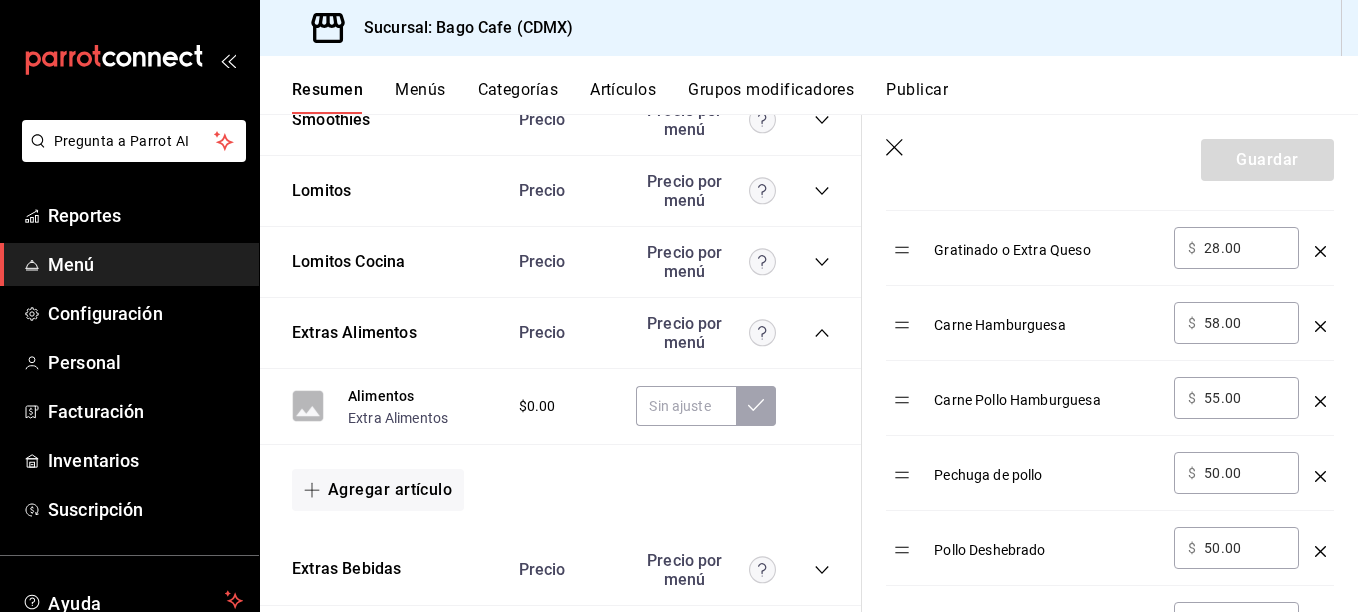 scroll, scrollTop: 1166, scrollLeft: 0, axis: vertical 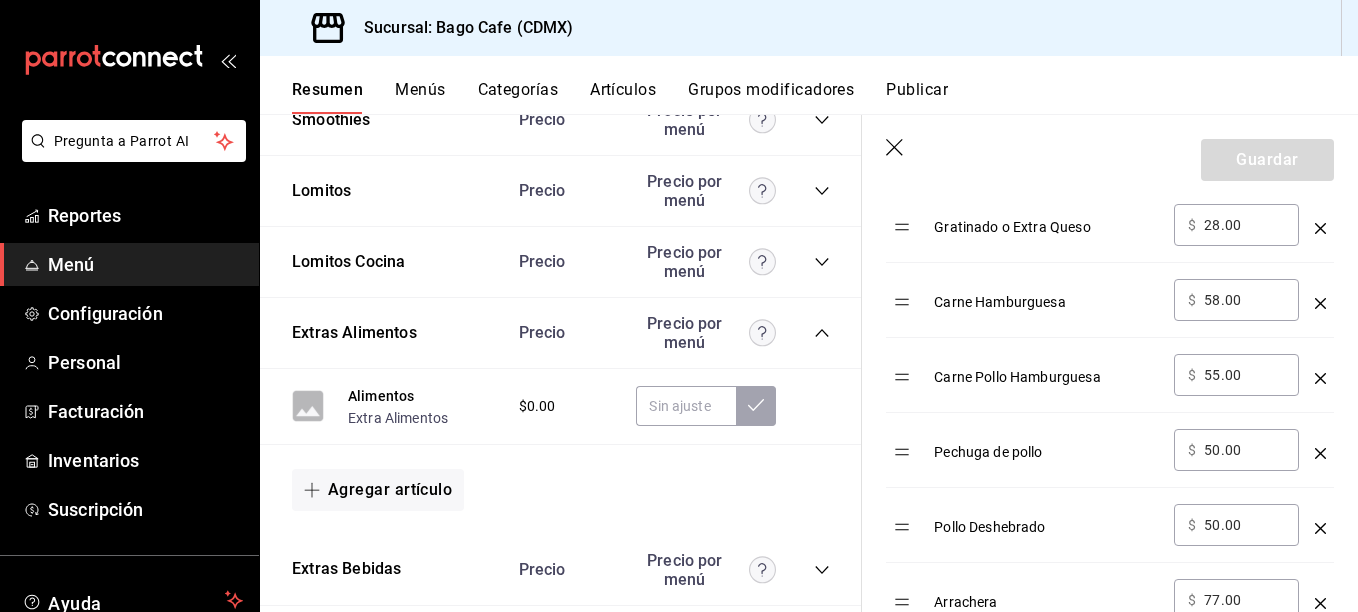 click on "50.00" at bounding box center (1244, 450) 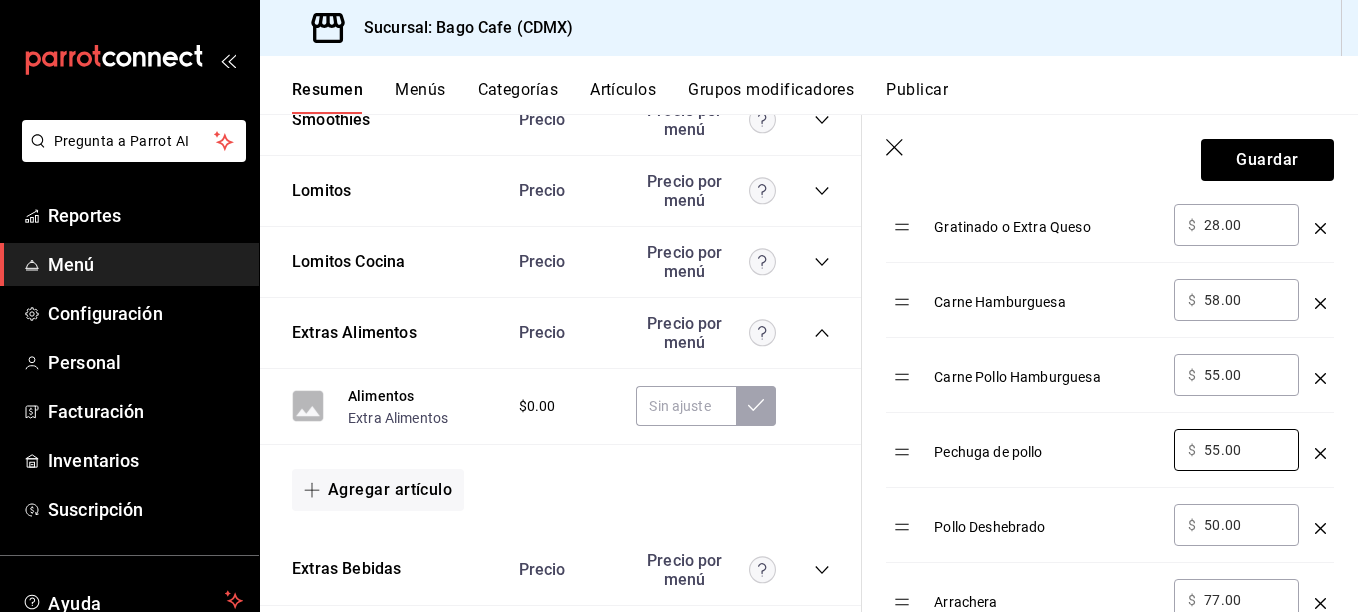 type on "55.00" 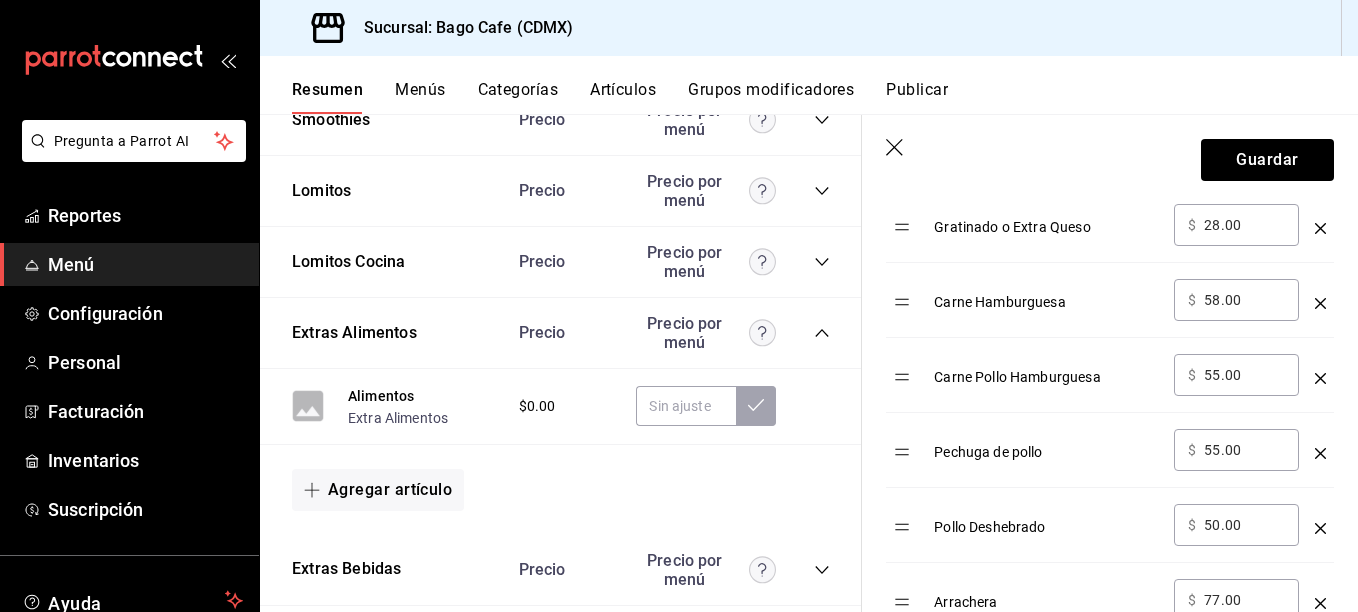 click on "50.00" at bounding box center [1244, 525] 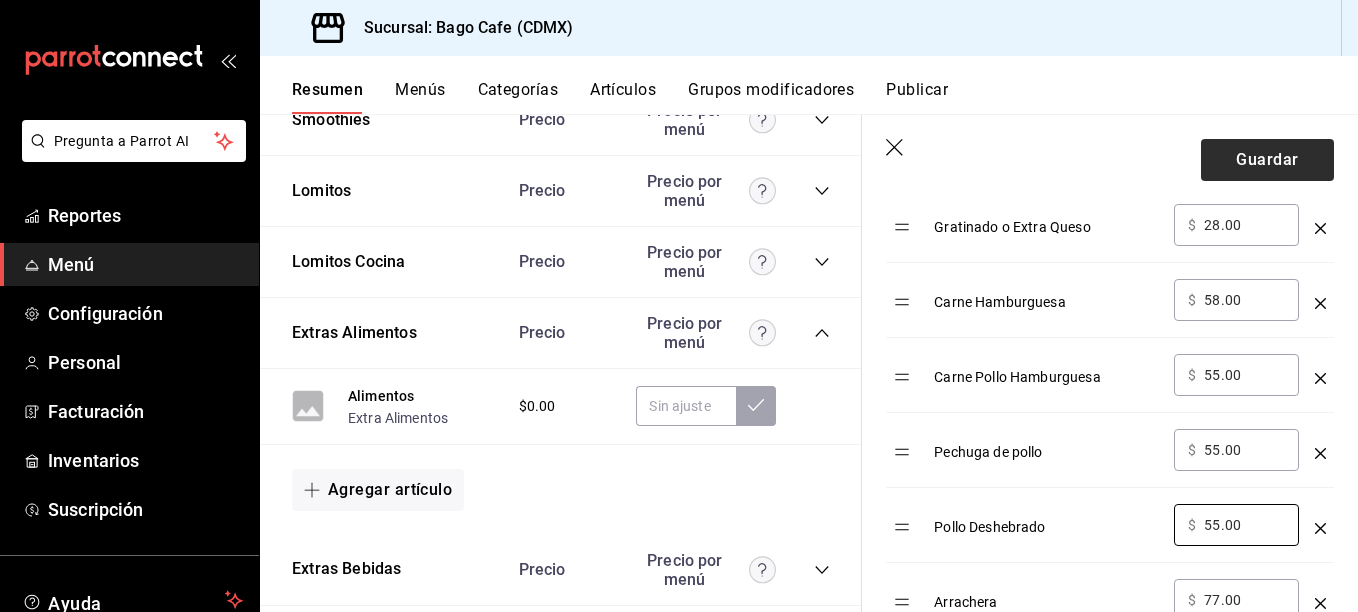 type on "55.00" 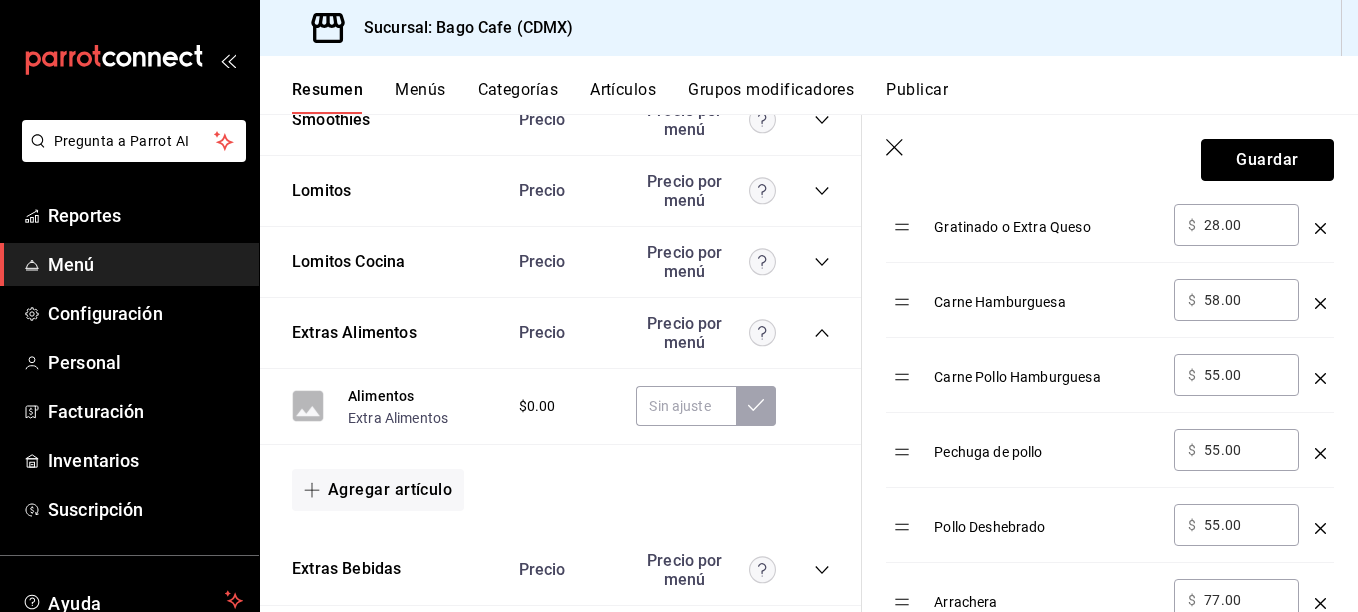 click on "Guardar" at bounding box center [1267, 160] 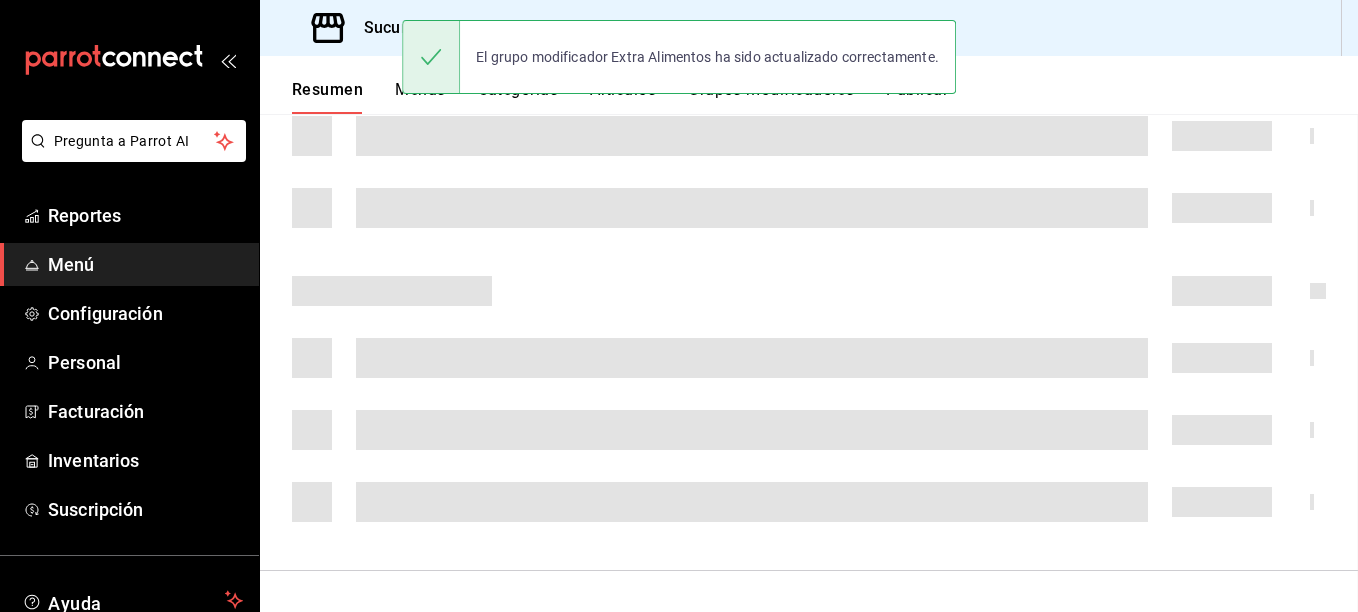 scroll, scrollTop: 0, scrollLeft: 0, axis: both 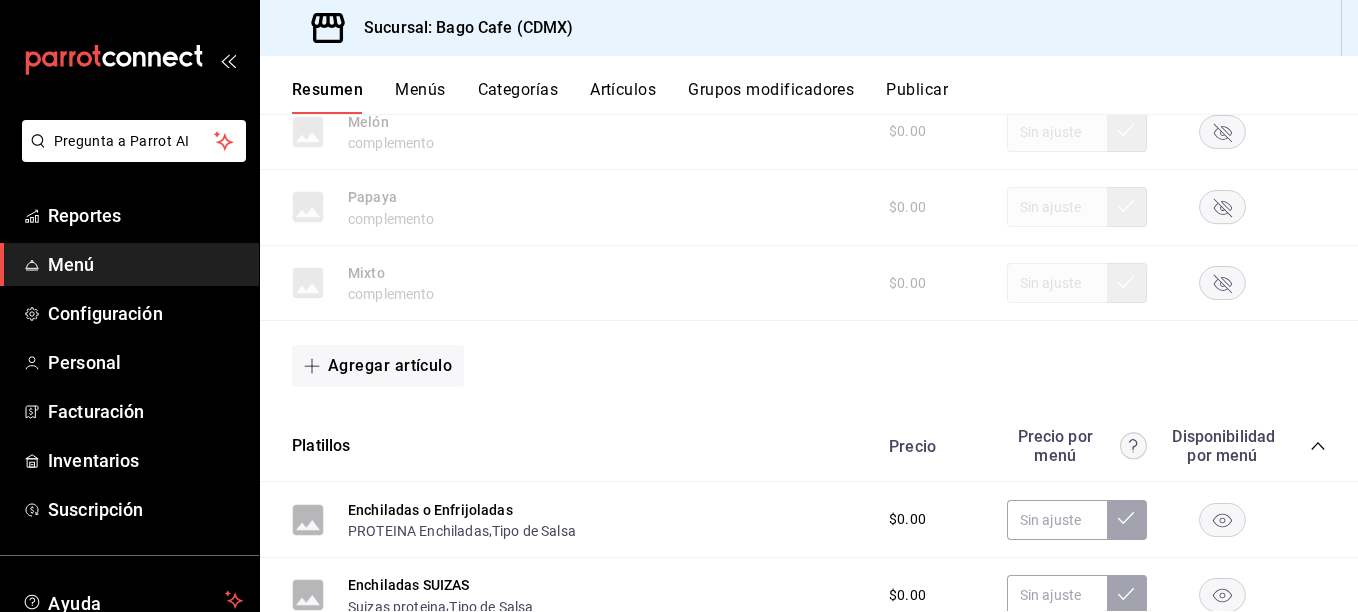 click on "Artículos" at bounding box center (623, 97) 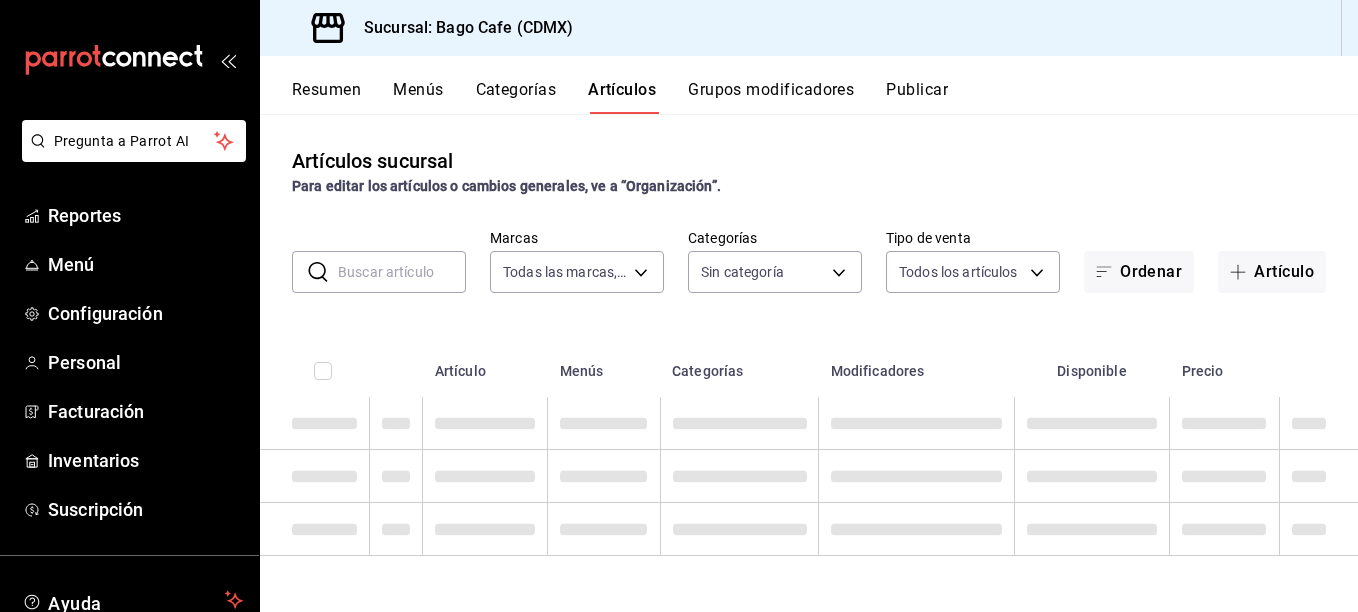 type on "388d7125-7803-4520-8e72-e9968433687a" 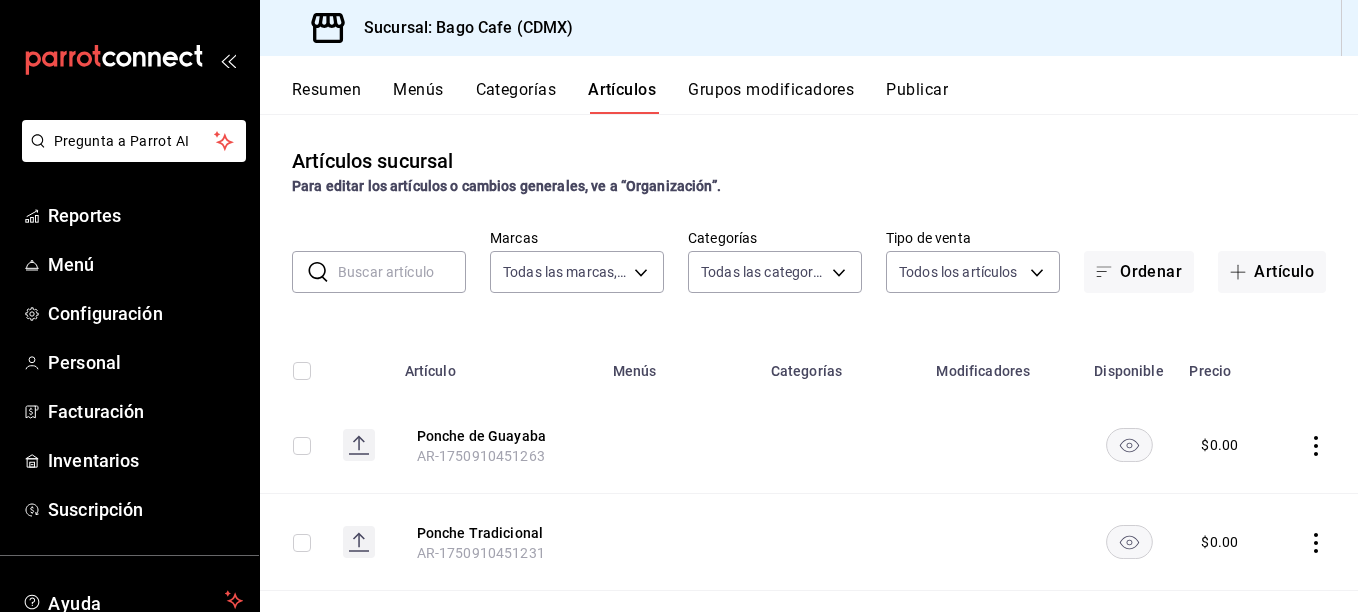 type on "091cfcff-b034-40a7-bf8b-1bd80bf239d1,20cd02e6-f75f-4617-8fde-6b0f4d44e5b3,25fe9471-31de-482c-a244-4c11eb721ea5,c26d9b66-dfce-4bcf-9744-e497152ed5b3,ce8dc25e-aea6-4f07-b230-ba83275bfa2e,d867ec9e-d9c9-4717-8d61-d98c5beaba8d,f7c5dc76-a681-475b-970f-cb94d4b9e717,31797301-663e-49df-b014-1481b34860ef,808b449a-47f5-46d2-9652-32fb85345851,773cd294-4f83-4628-b86e-c89e0b39800d,d03245cf-b2d0-469f-ac4b-8b338085d4a1,fe2dcbc2-377e-4748-8dda-9aa1e13cc3d1,28c208fb-320e-4bba-a5fb-ca1a7e116256,65d241a5-0159-4e4a-b033-9032277edff4,549f3183-1adf-4bff-89b4-f81e62fc972d,731abc8d-5ead-4294-8eb8-65a06405b599,fee79b5c-659e-4ec0-b9e9-0782bcedc9a7,71311e39-b8dd-4144-a7de-3ec3d2e68d29,f14e1e47-c56f-4997-8df2-b27cba310096" 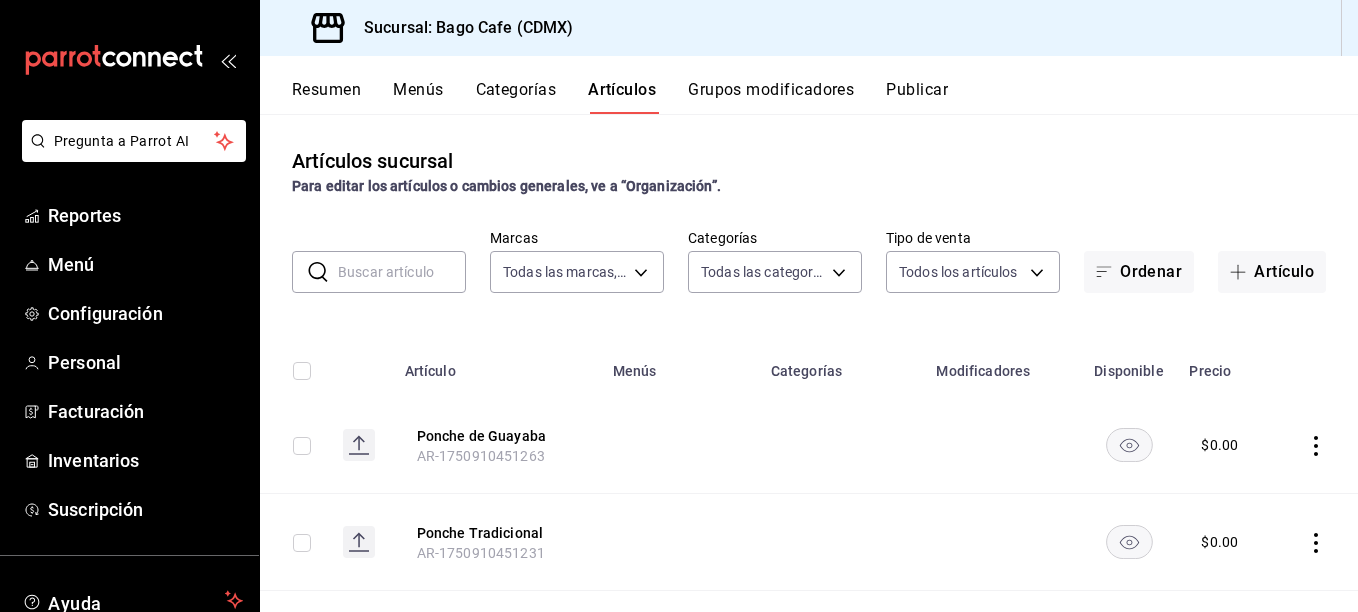 click at bounding box center (402, 272) 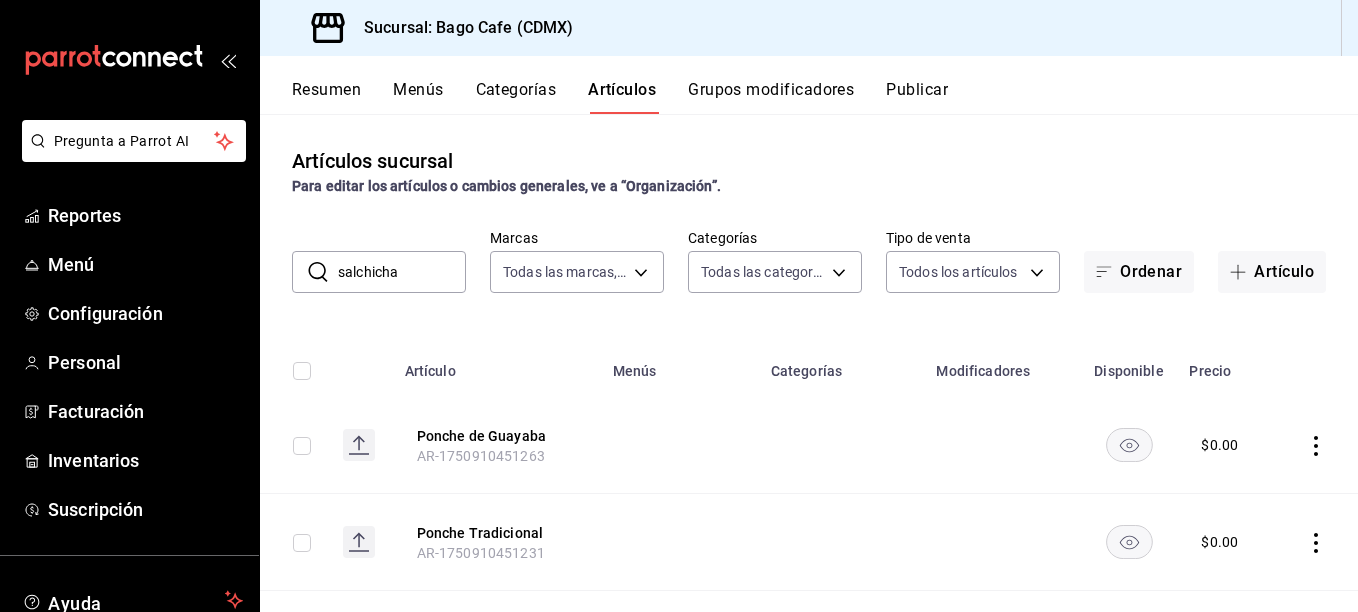 type on "salchicha" 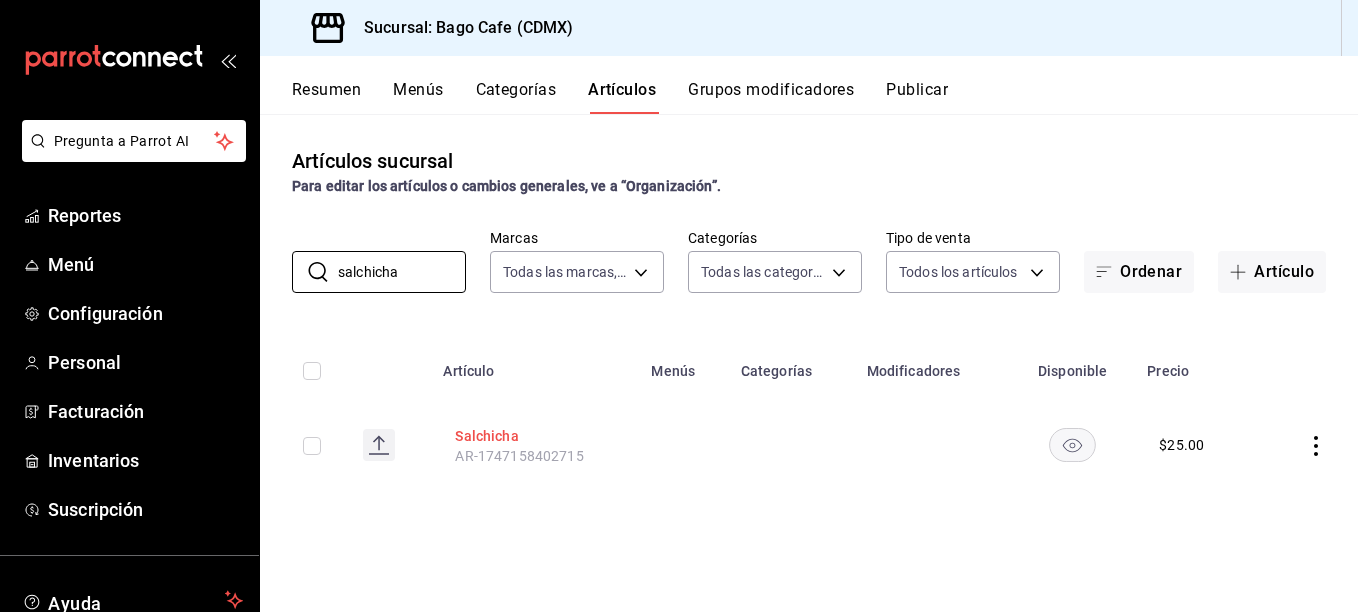 click on "Salchicha" at bounding box center (535, 436) 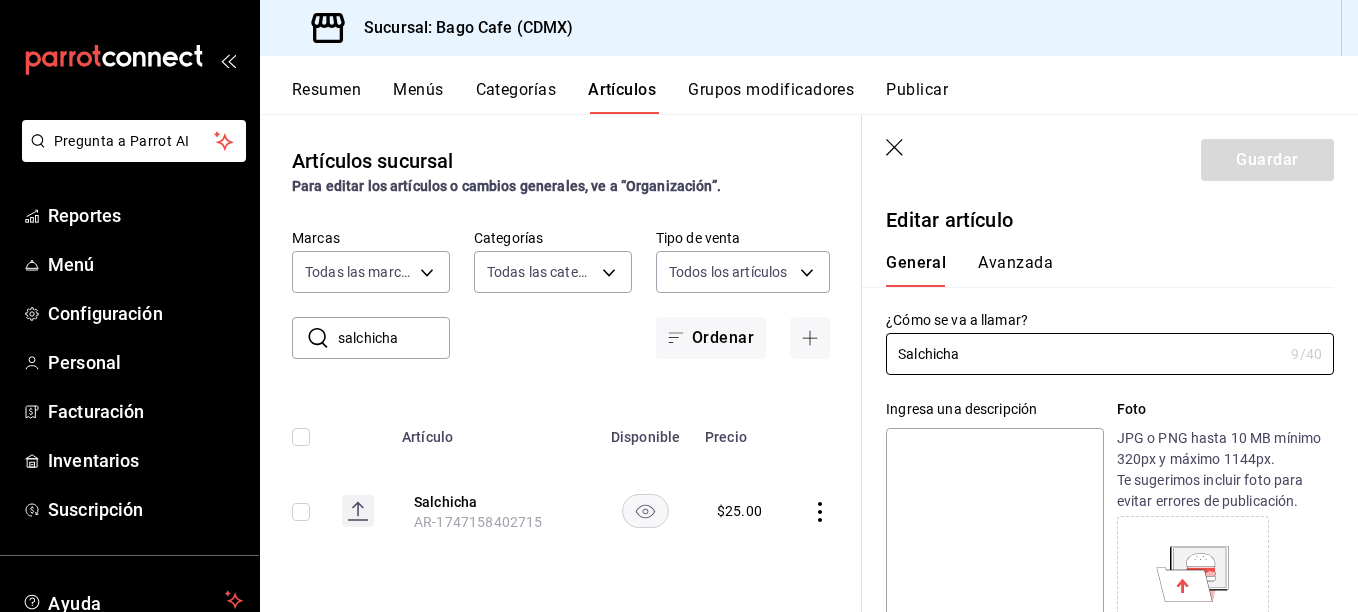 type on "$25.00" 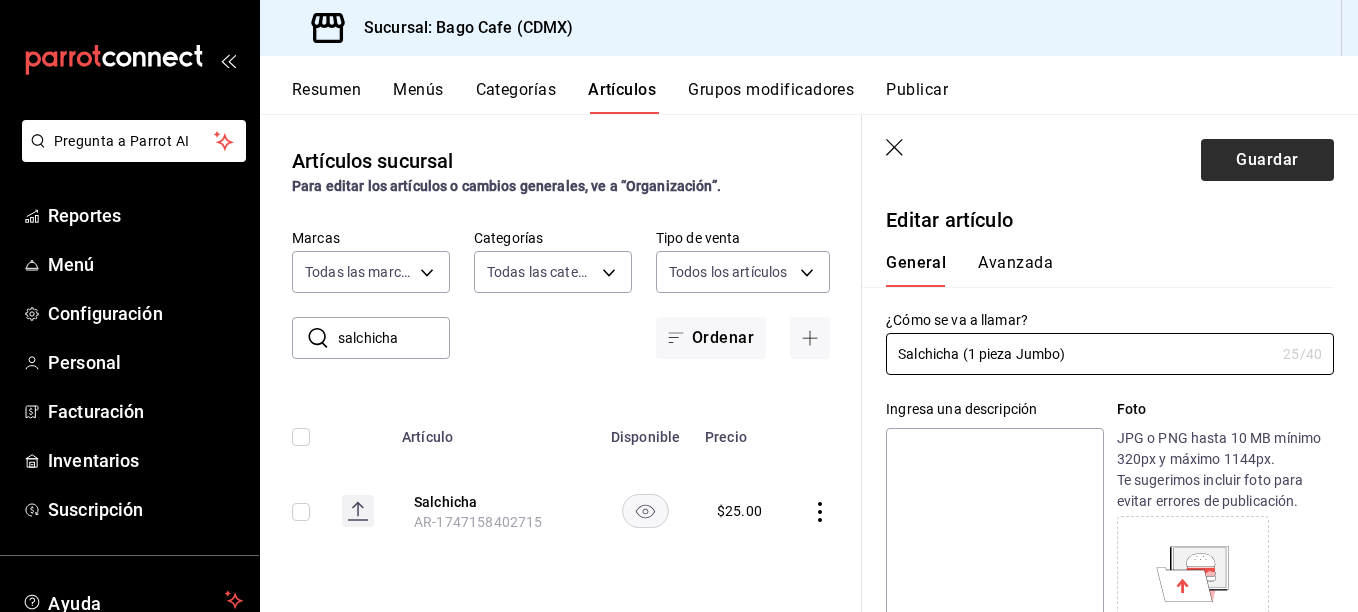 type on "Salchicha (1 pieza Jumbo)" 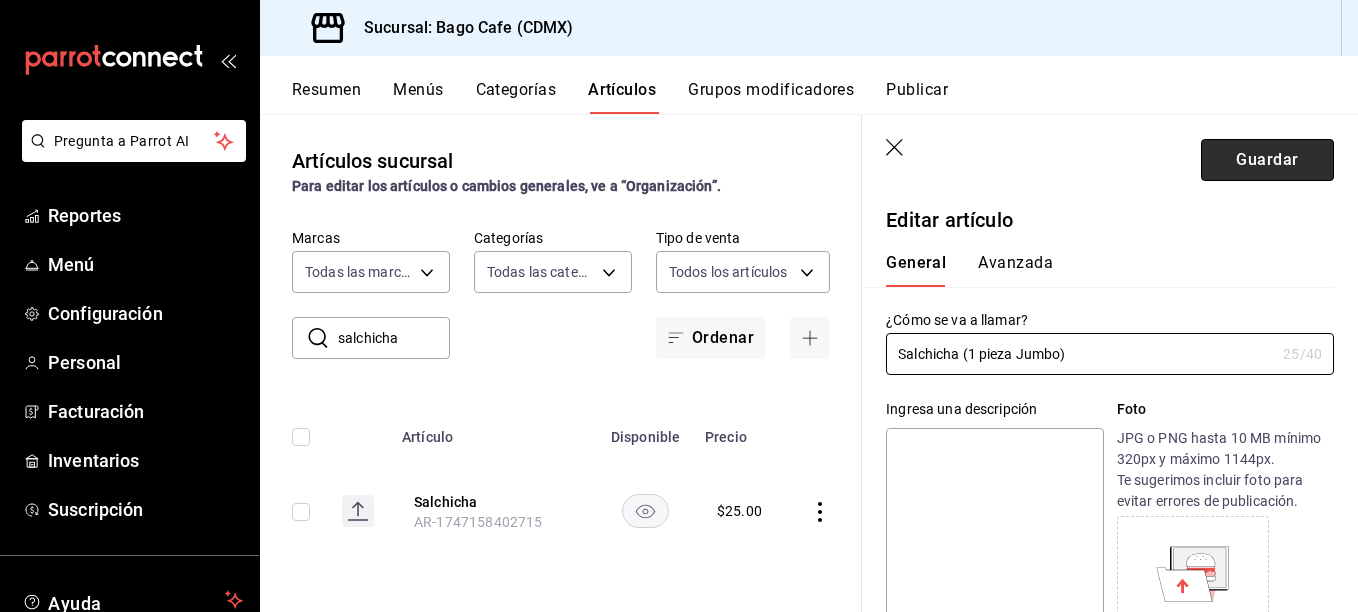 click on "Guardar" at bounding box center [1267, 160] 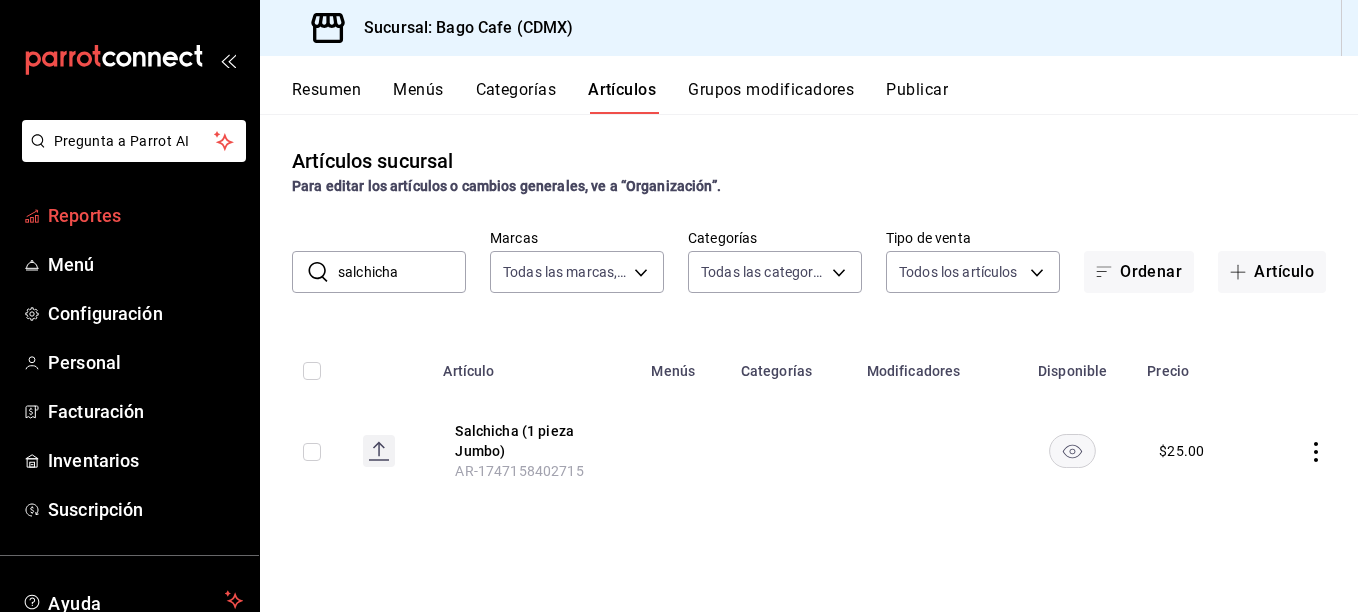 click on "Reportes" at bounding box center (145, 215) 